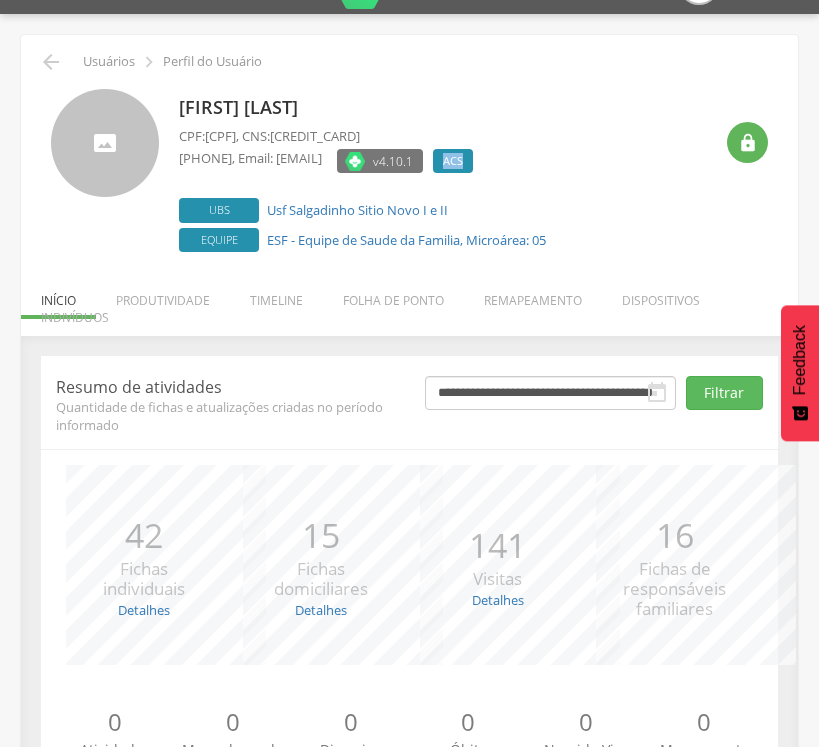 scroll, scrollTop: 0, scrollLeft: 0, axis: both 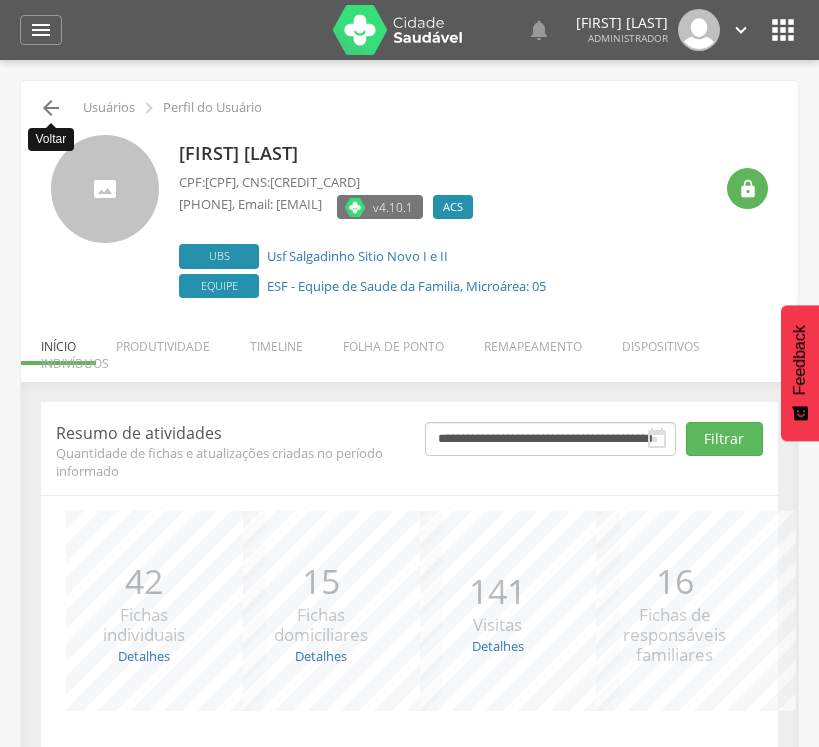 click on "" at bounding box center (51, 108) 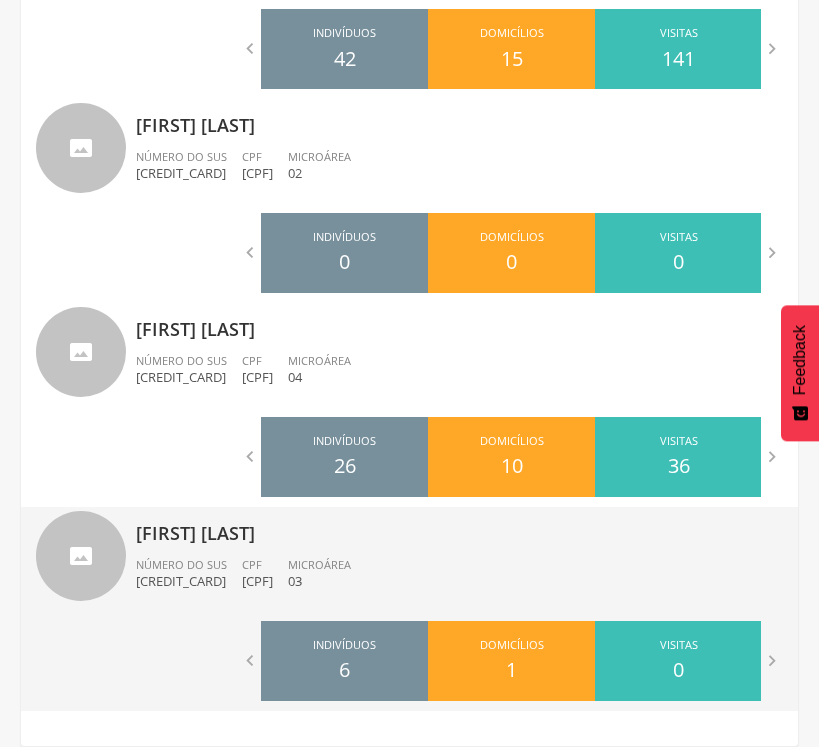 scroll, scrollTop: 0, scrollLeft: 0, axis: both 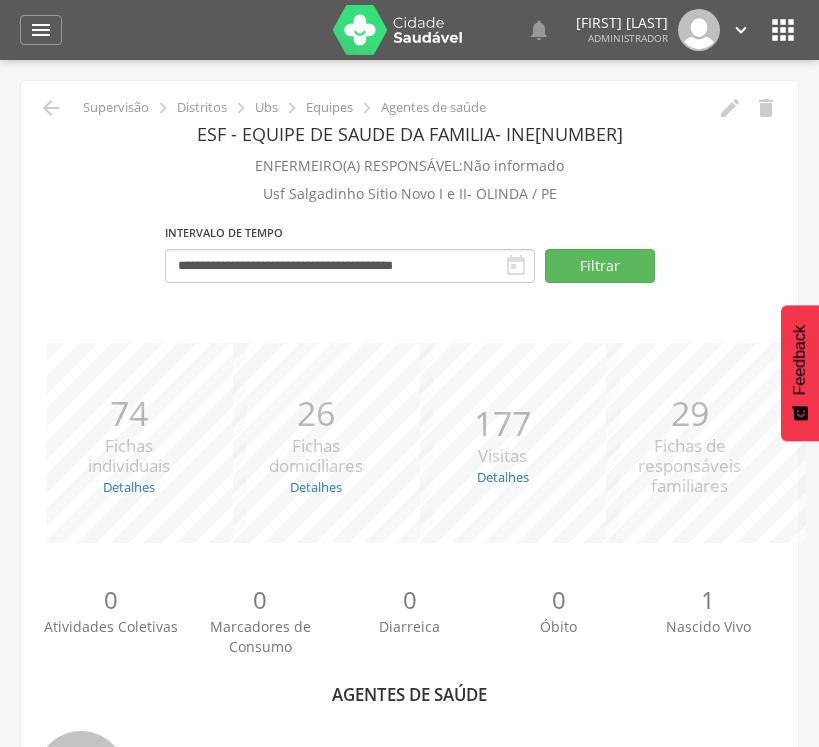 click on "" at bounding box center (516, 266) 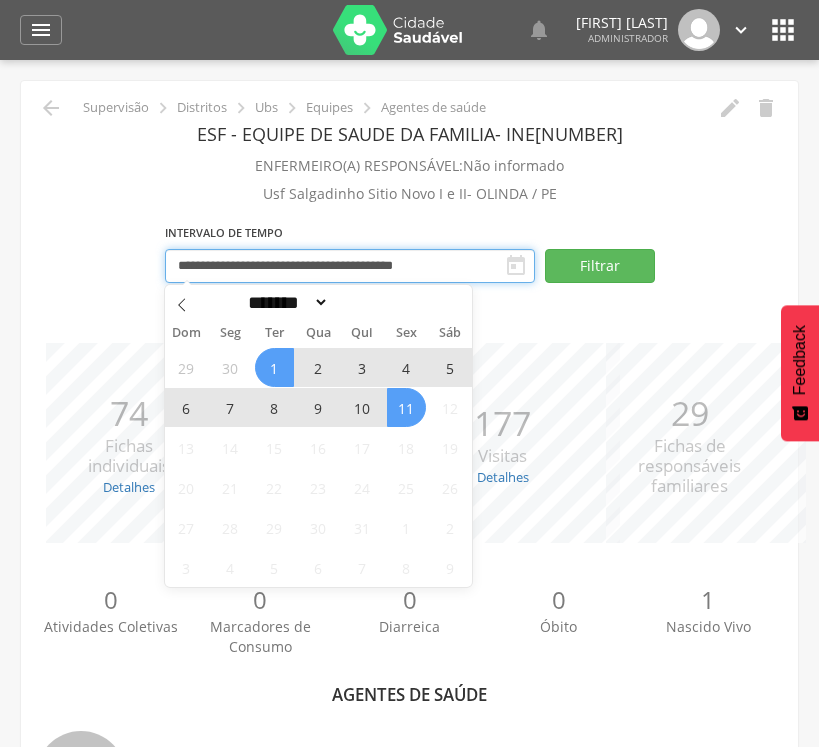 click on "**********" at bounding box center (350, 266) 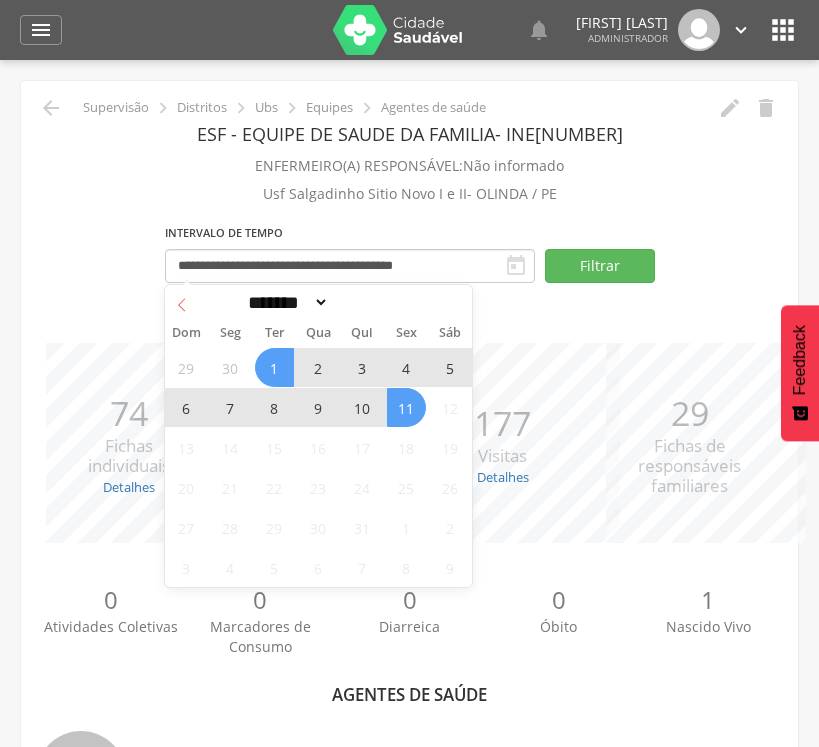 click 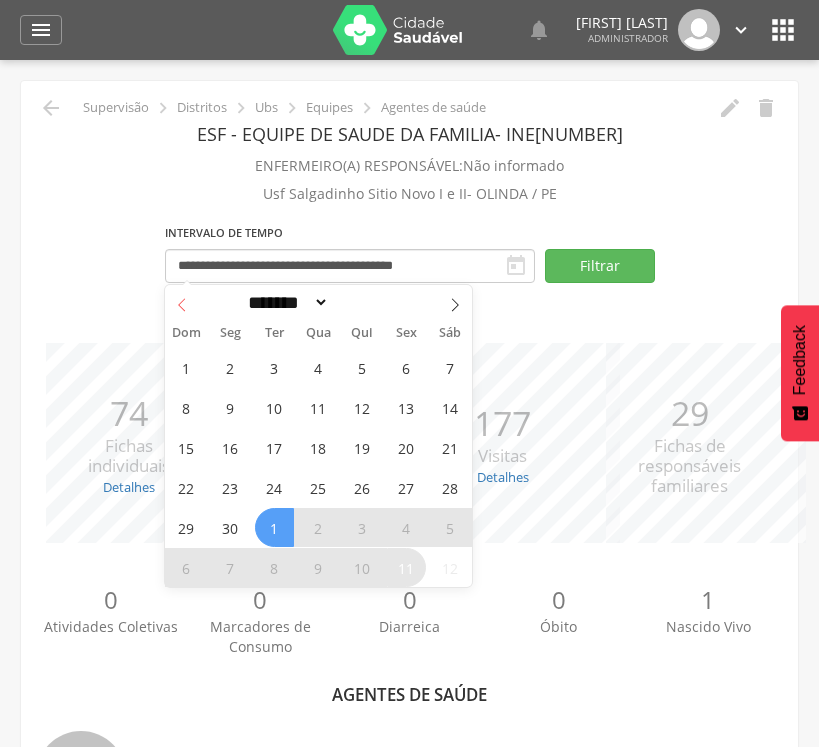 click 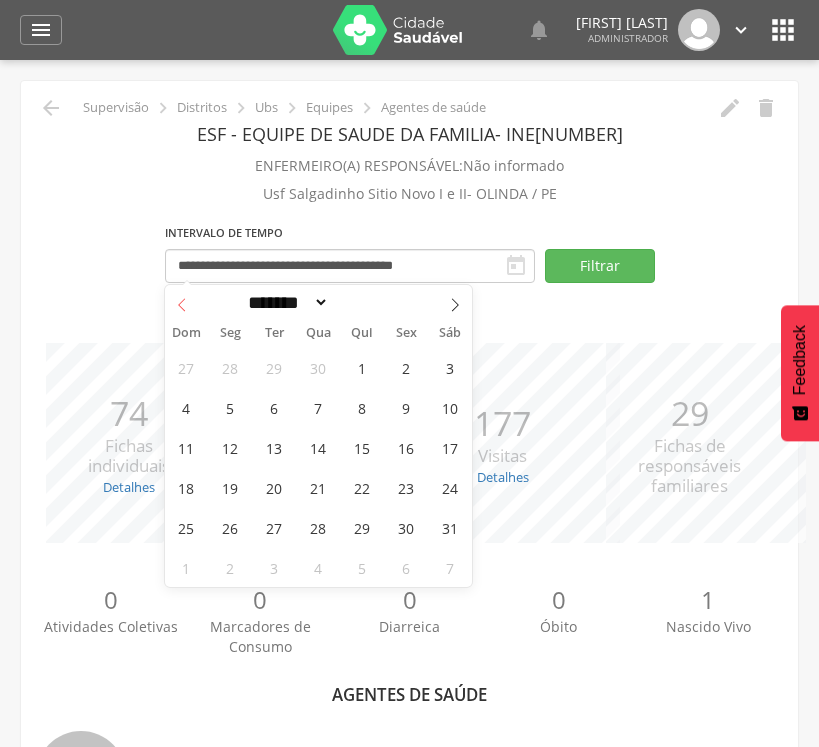 click 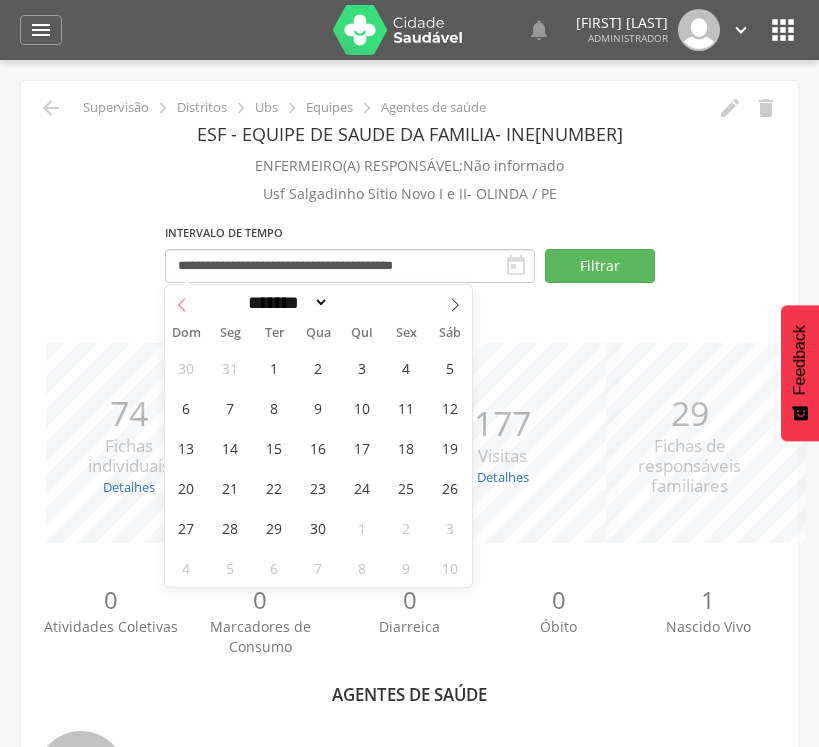 click 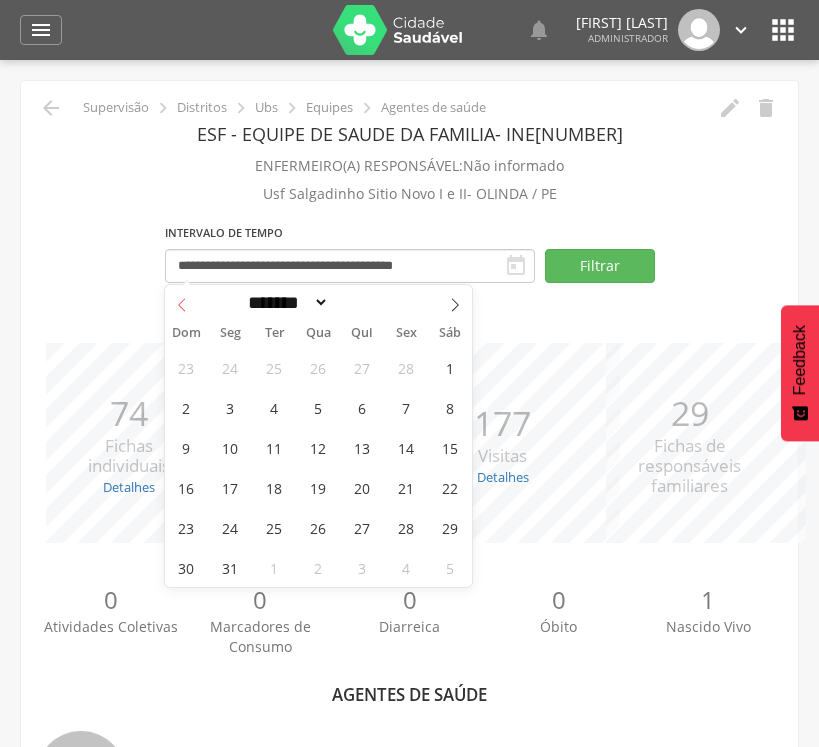 click 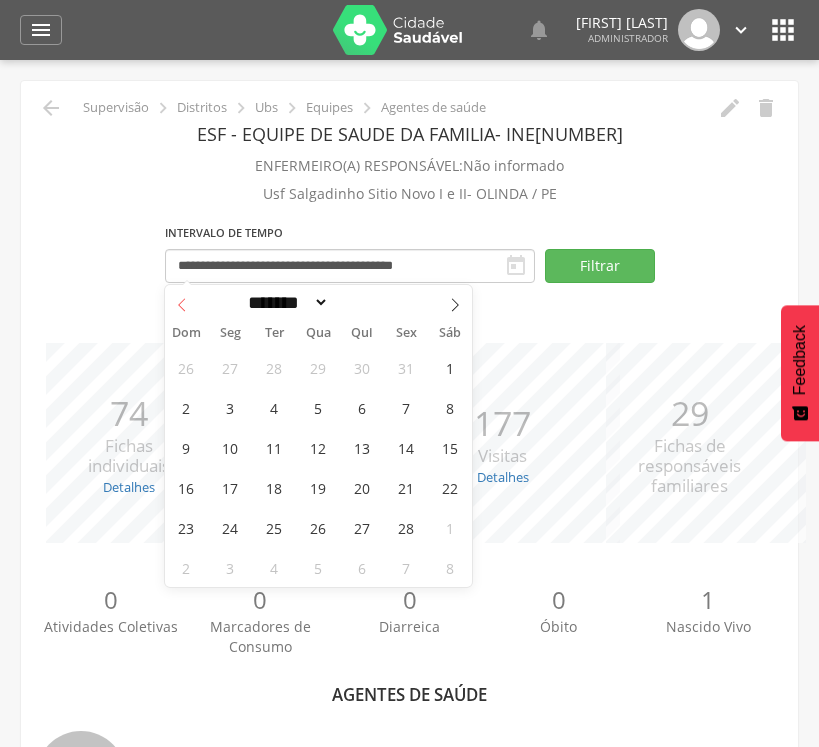 click 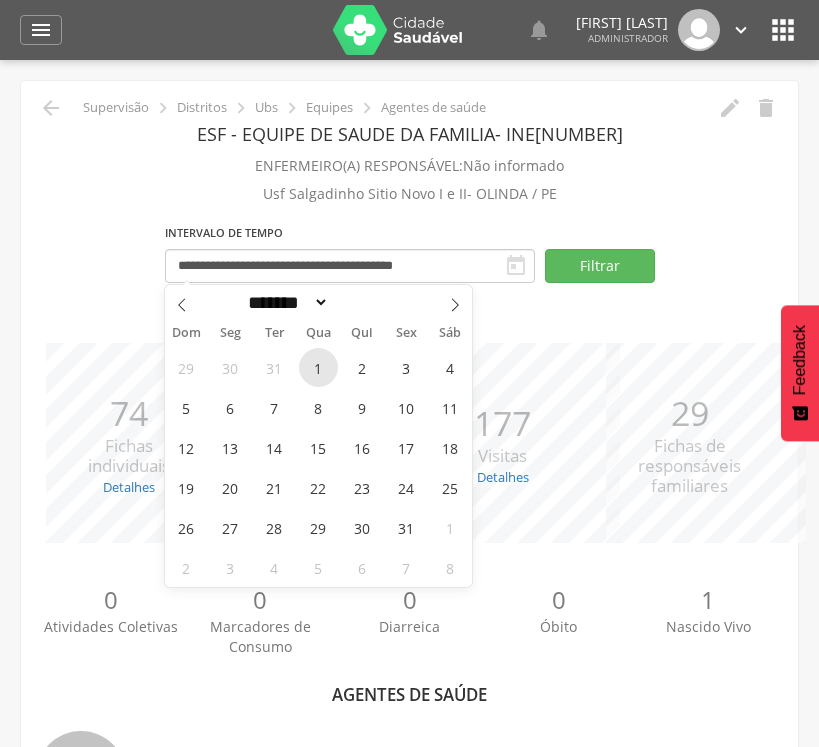 click on "1" at bounding box center (318, 367) 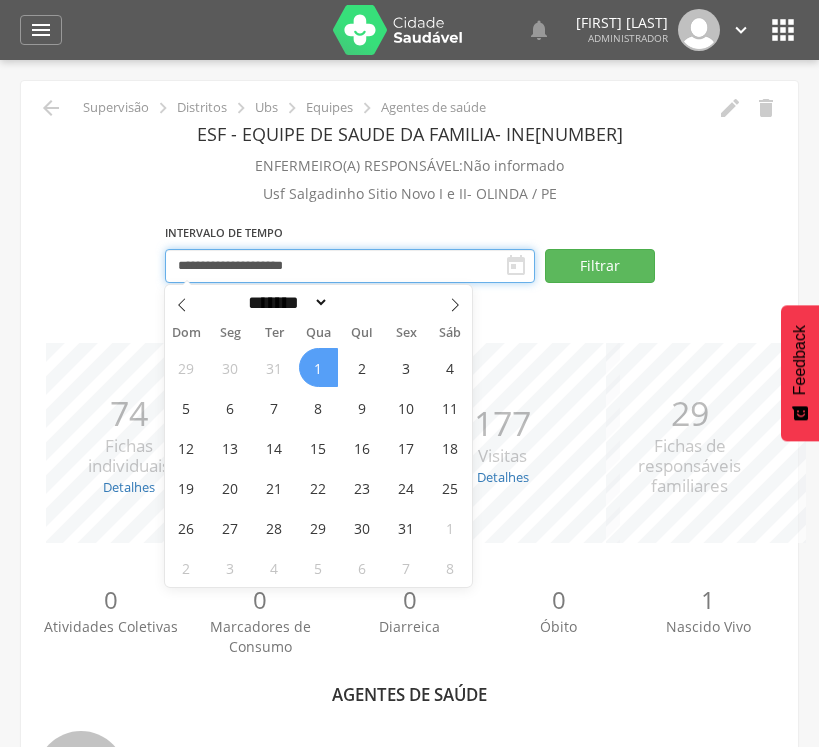click on "**********" at bounding box center (350, 266) 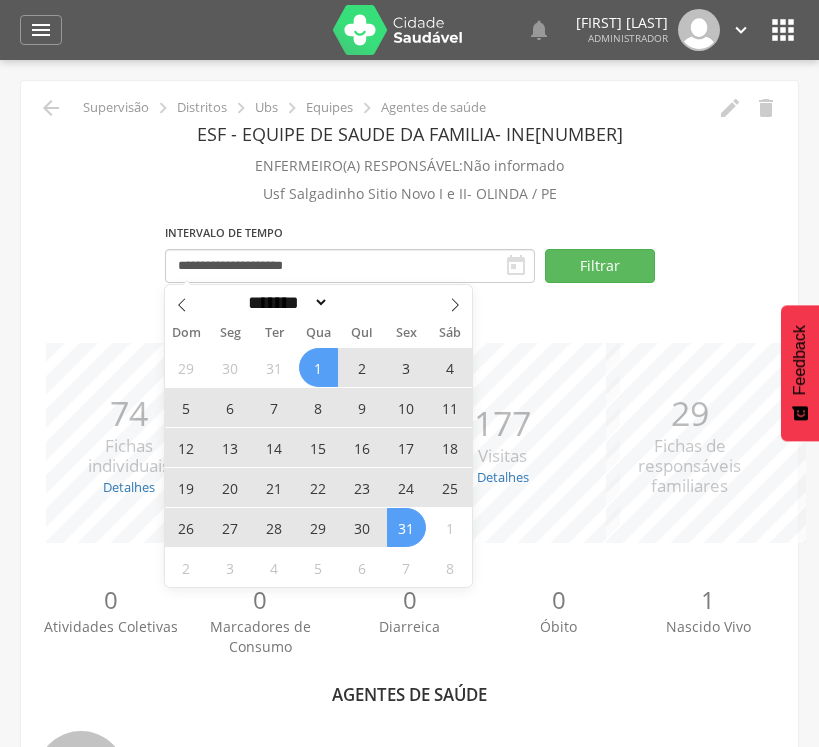 click on "31" at bounding box center (406, 527) 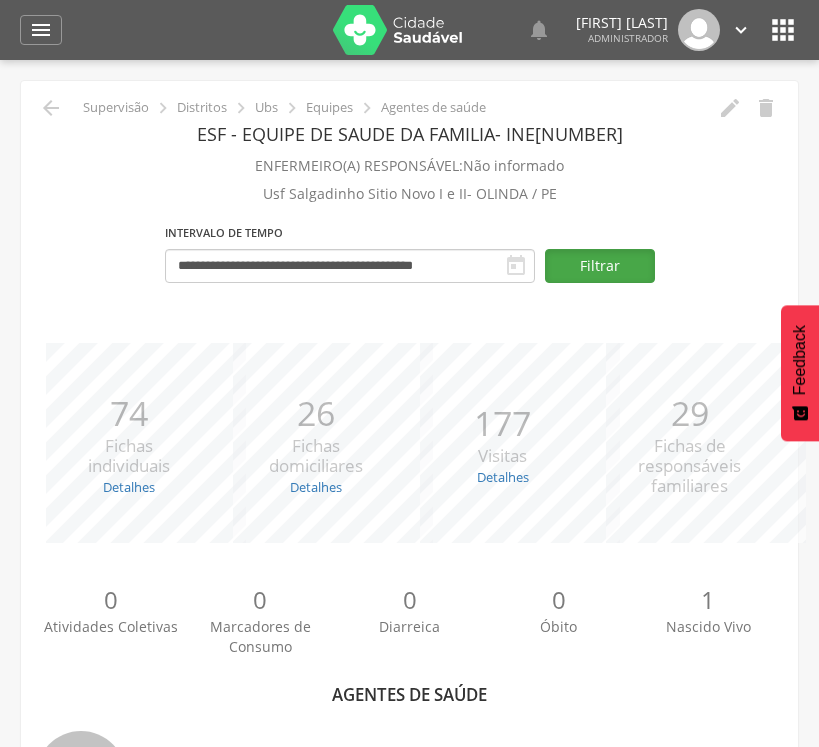 click on "Filtrar" at bounding box center [600, 266] 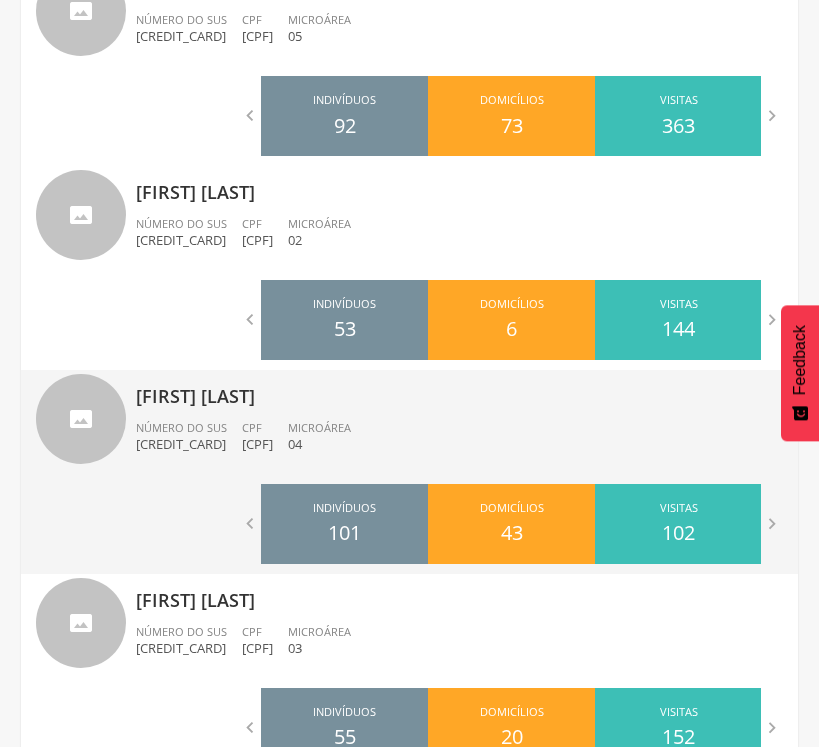 scroll, scrollTop: 832, scrollLeft: 0, axis: vertical 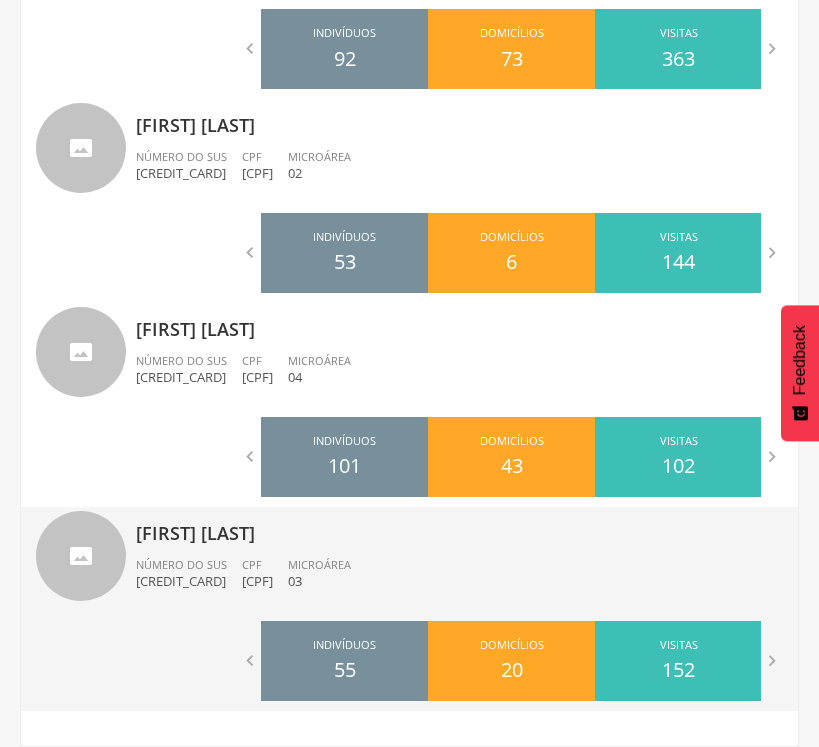 click on "[FIRST] [LAST] Número do SUS [CREDIT_CARD] CPF [CPF] Microárea [NUMBER]" at bounding box center [459, 559] 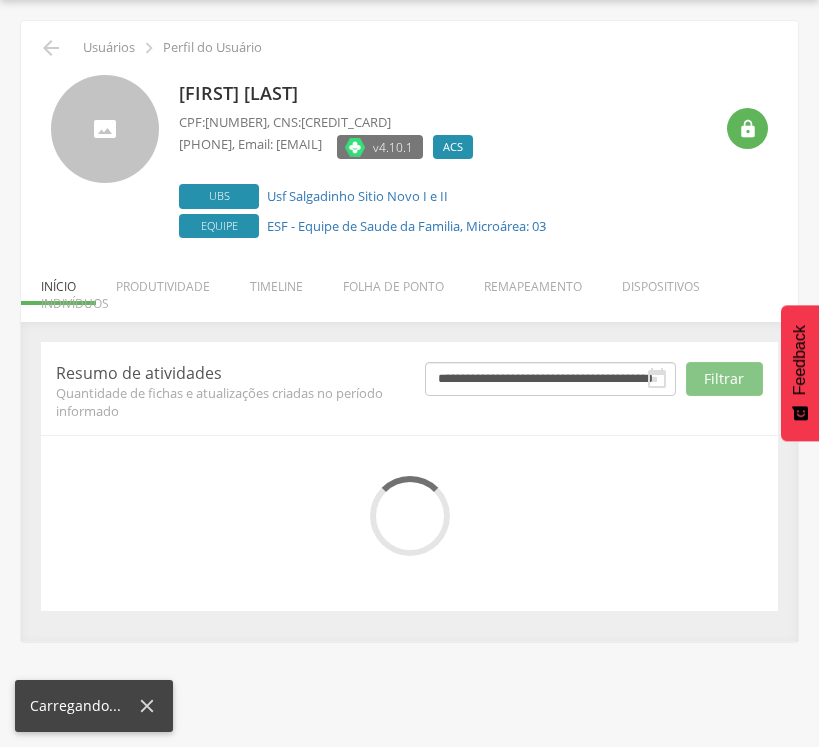 scroll, scrollTop: 140, scrollLeft: 0, axis: vertical 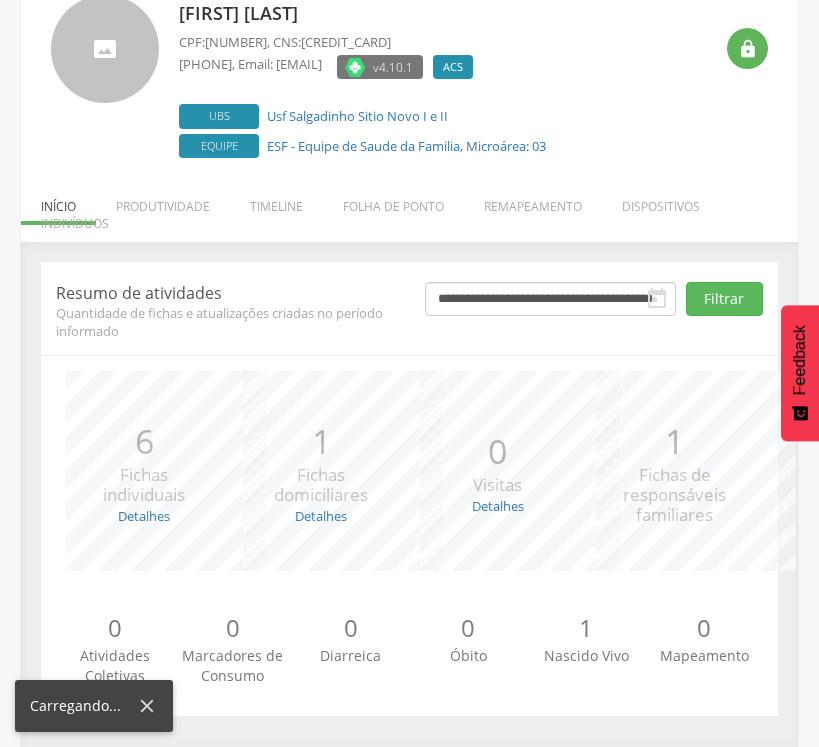 type on "**********" 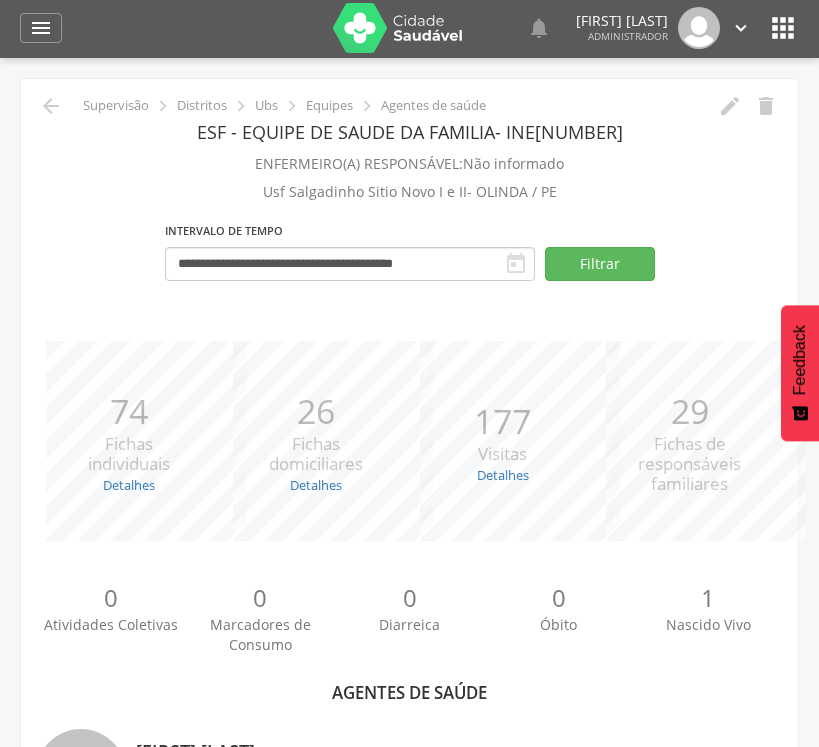 scroll, scrollTop: 0, scrollLeft: 0, axis: both 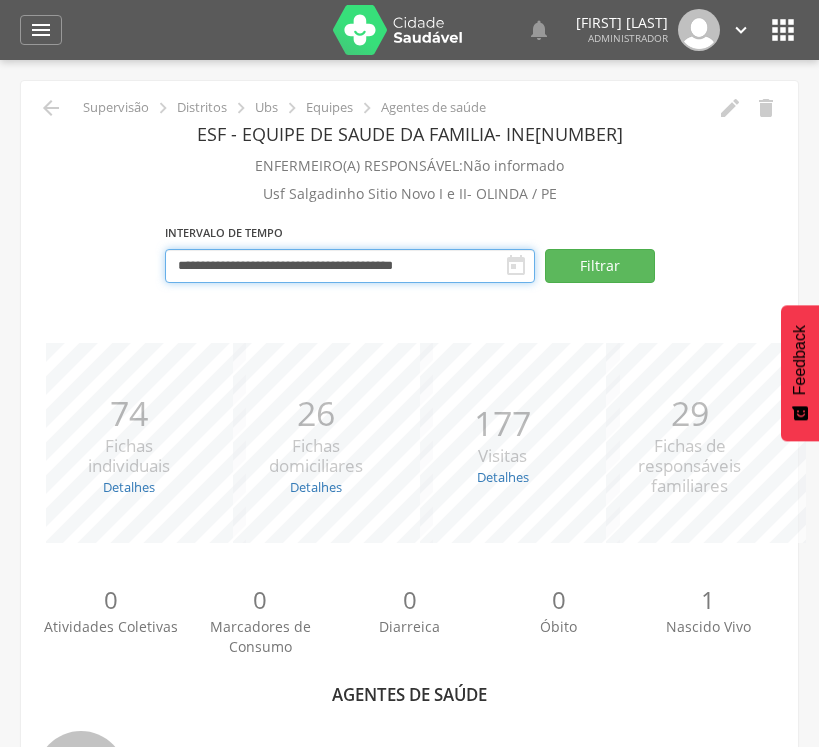 click on "**********" at bounding box center [350, 266] 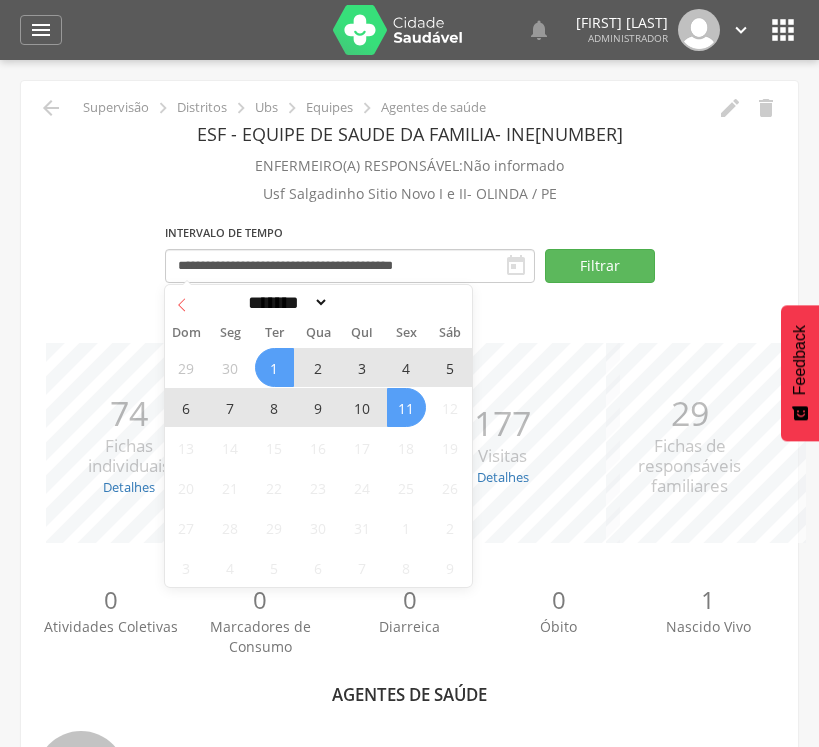 click at bounding box center [182, 302] 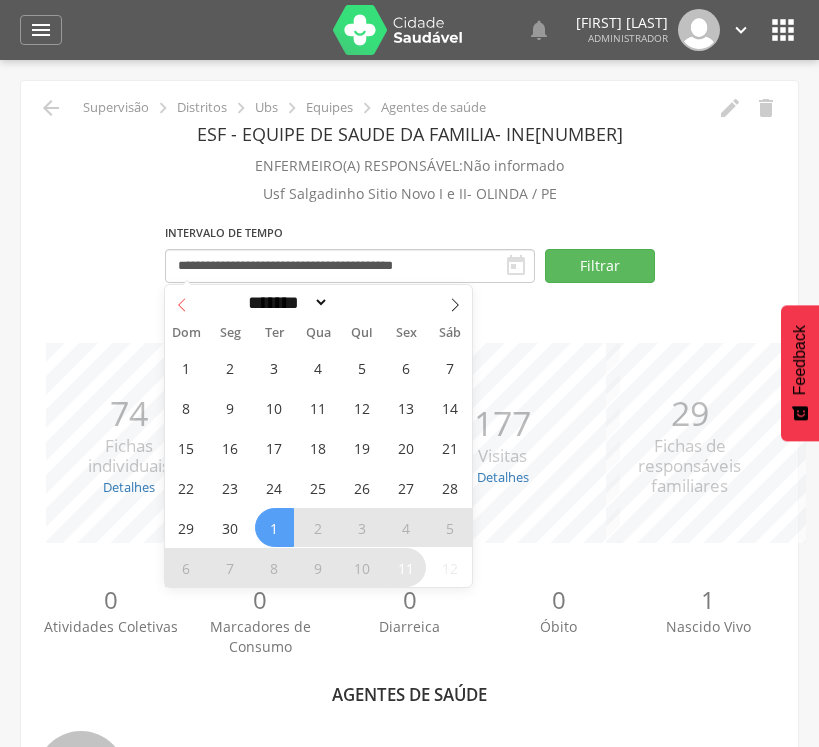 click at bounding box center [182, 302] 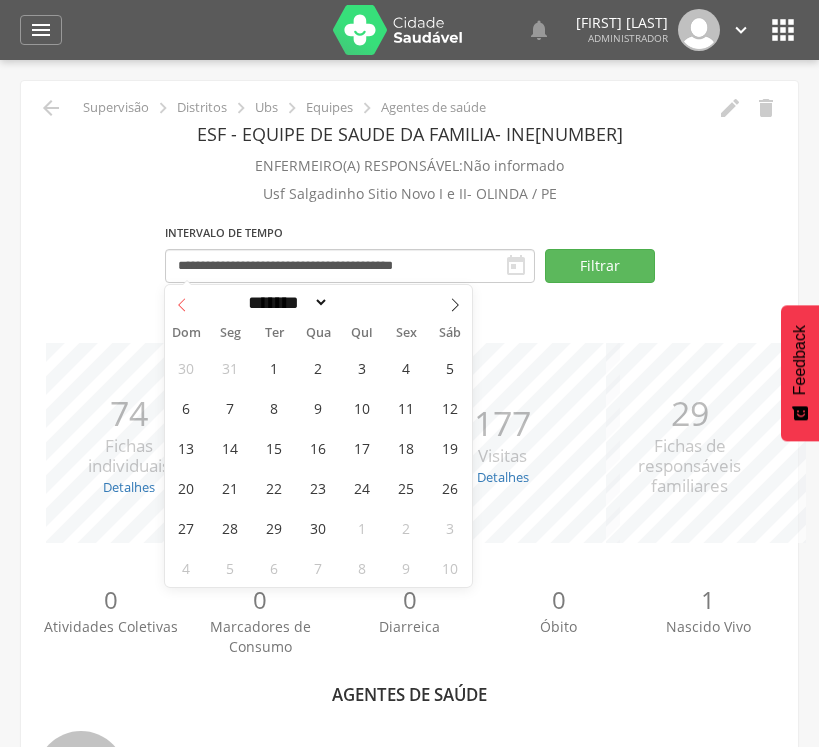 click at bounding box center (182, 302) 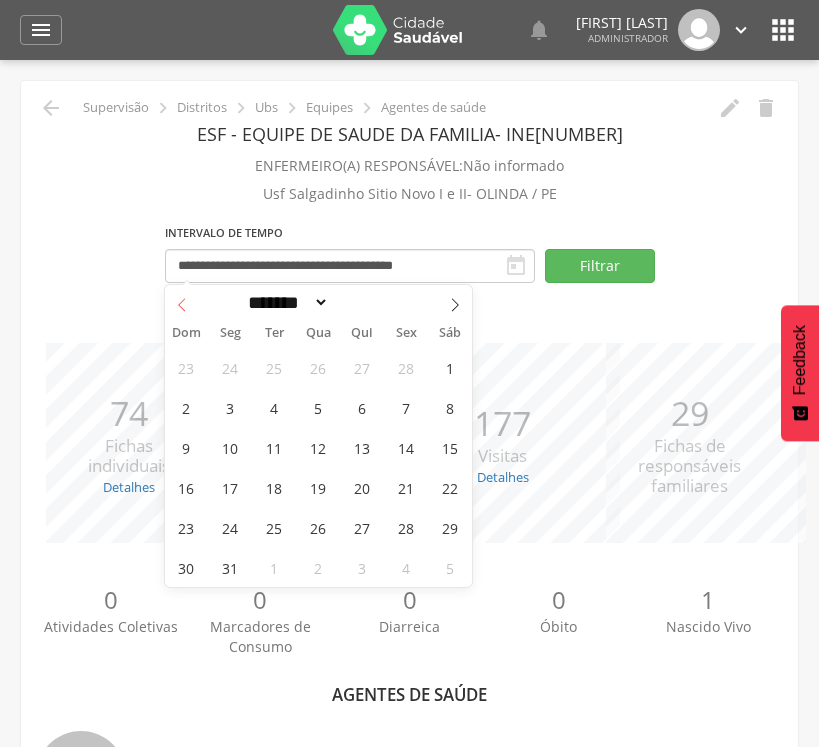 click at bounding box center (182, 302) 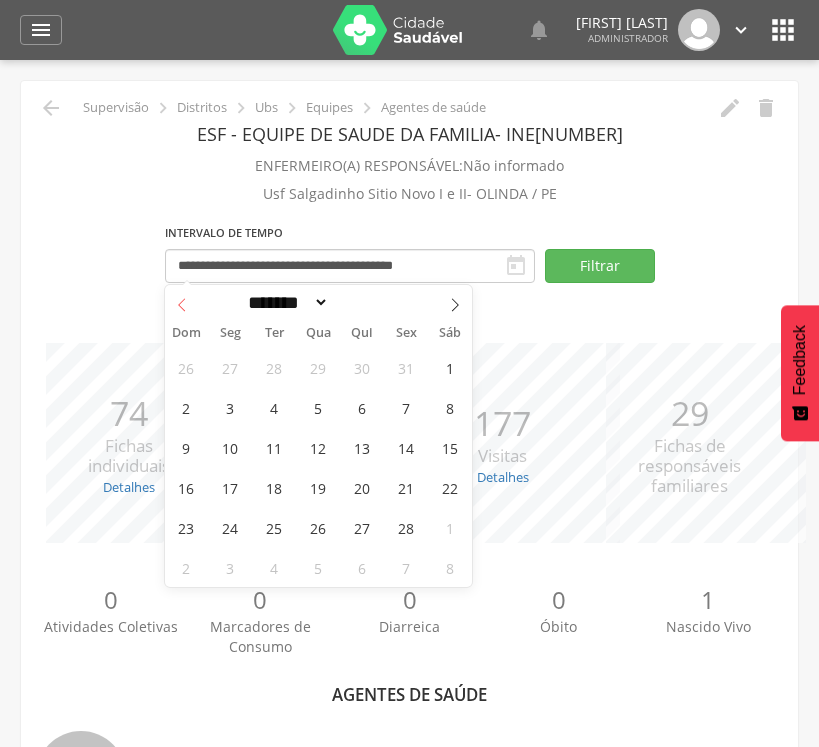 click at bounding box center [182, 302] 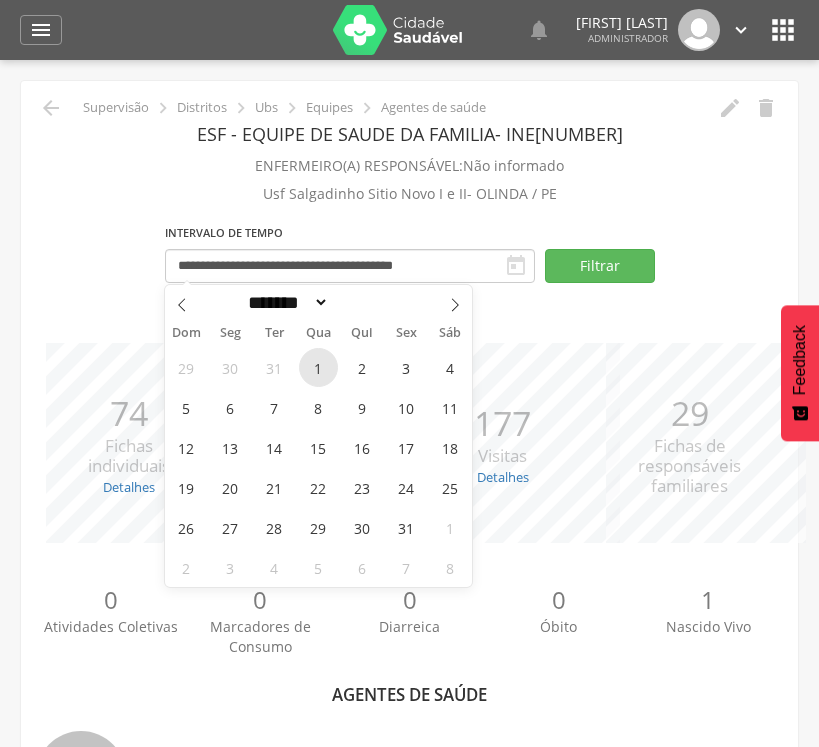click on "1" at bounding box center [318, 367] 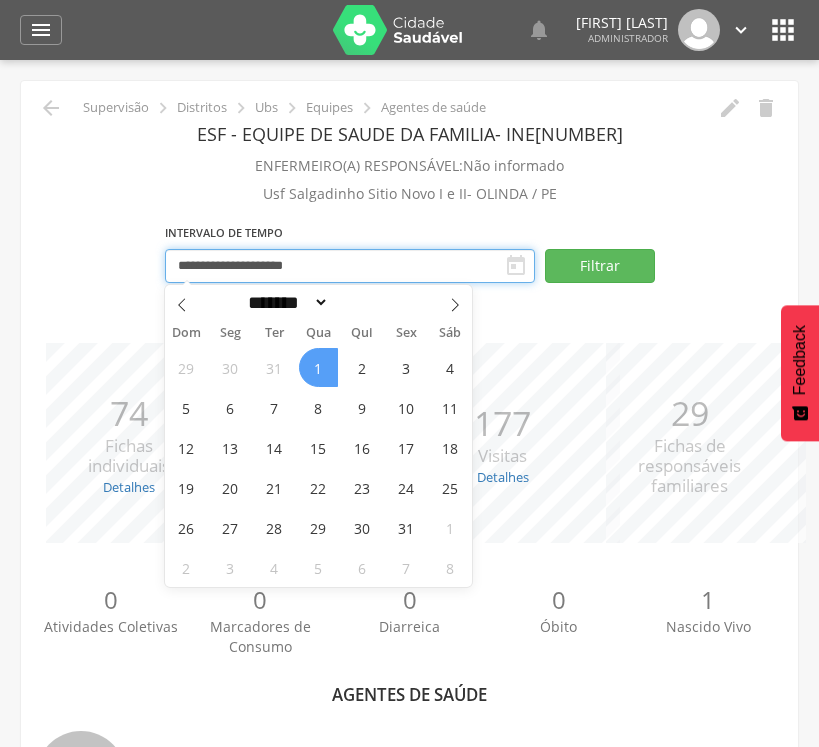 click on "**********" at bounding box center [350, 266] 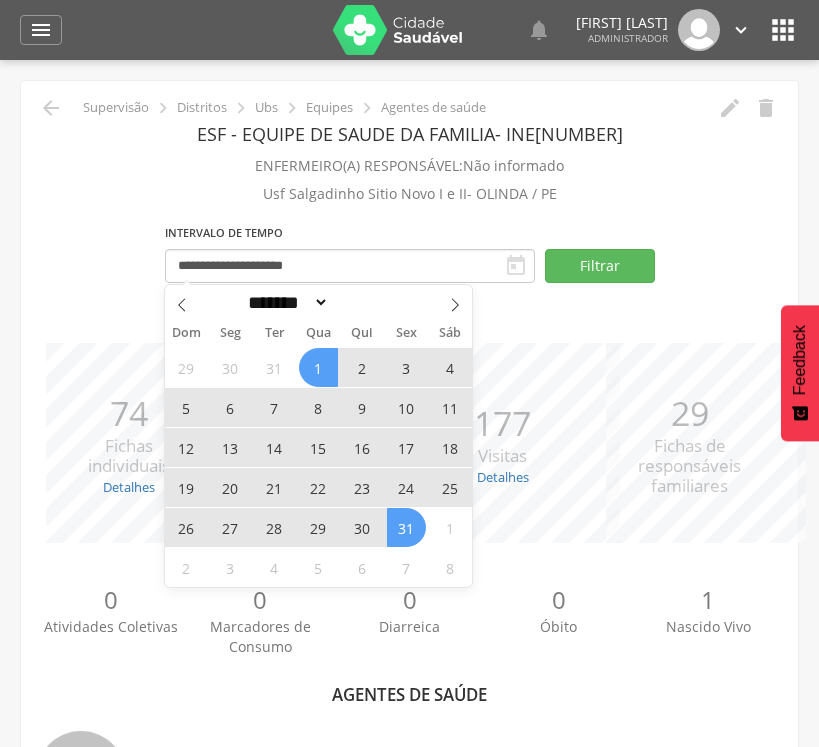 click on "31" at bounding box center (406, 527) 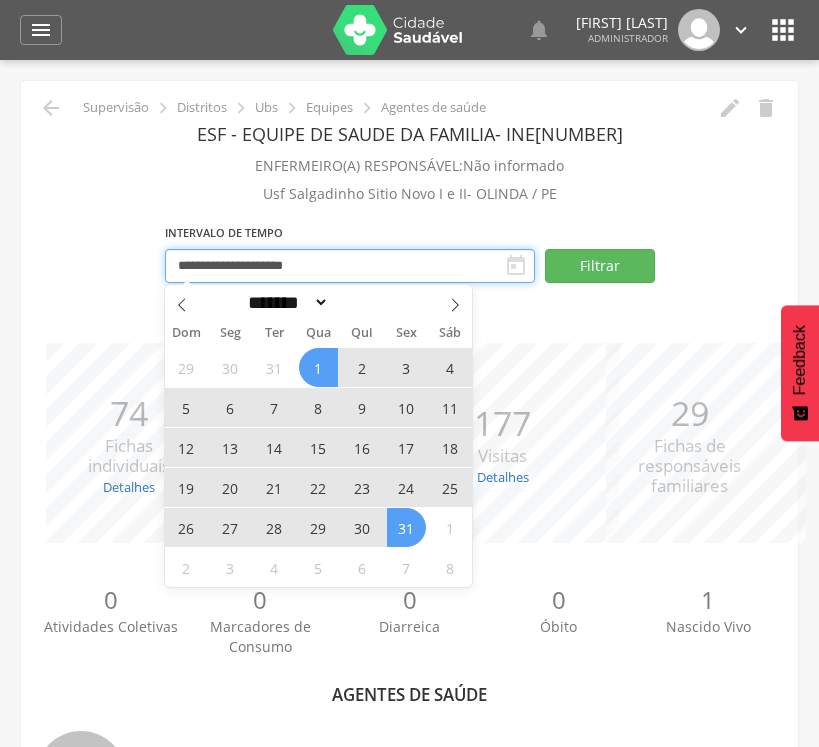 type on "**********" 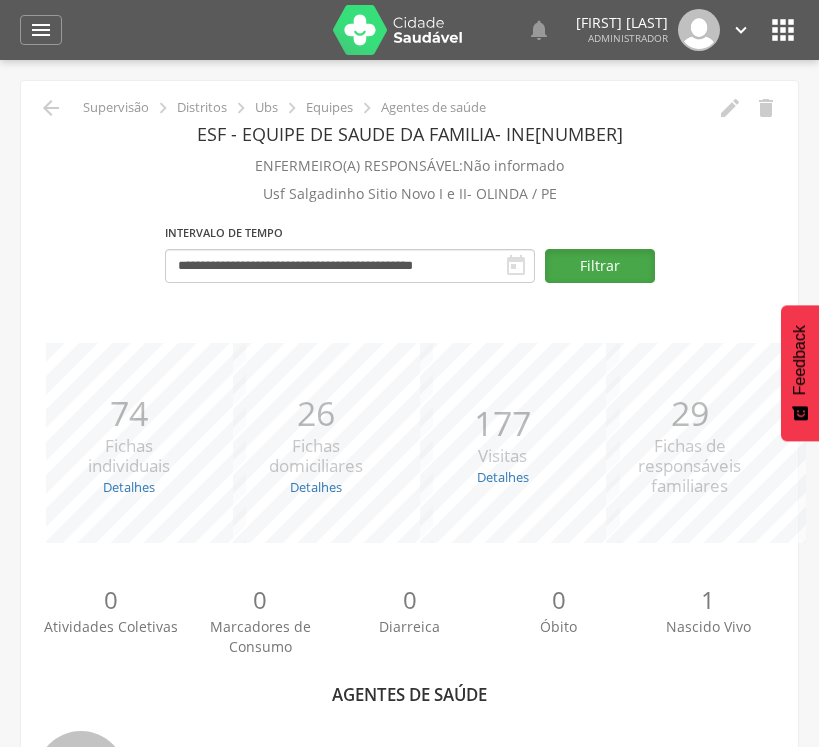 click on "Filtrar" at bounding box center [600, 266] 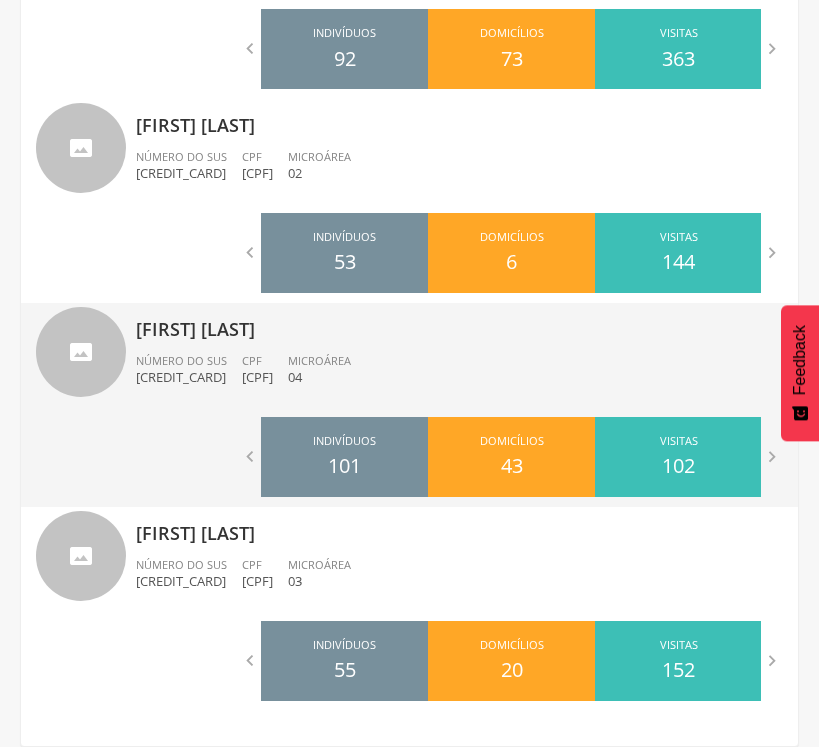 scroll, scrollTop: 178, scrollLeft: 0, axis: vertical 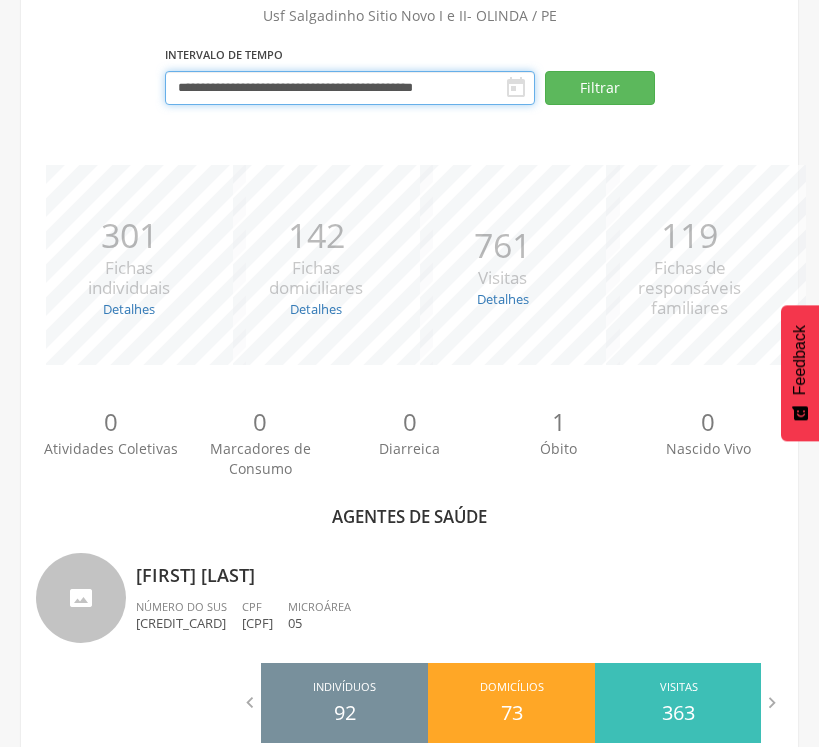 click on "**********" at bounding box center (350, 88) 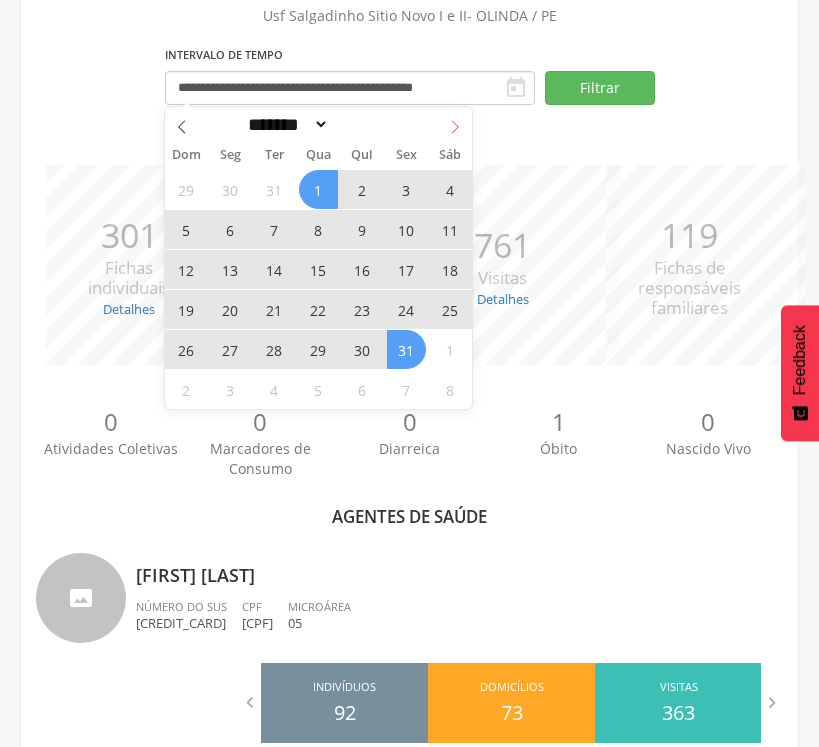 click 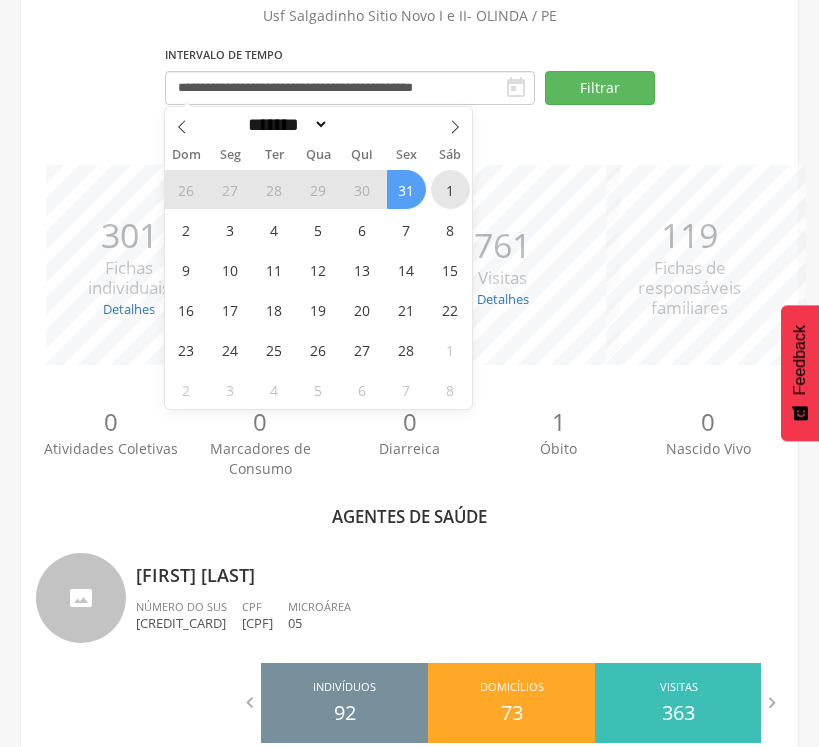 click on "1" at bounding box center [450, 189] 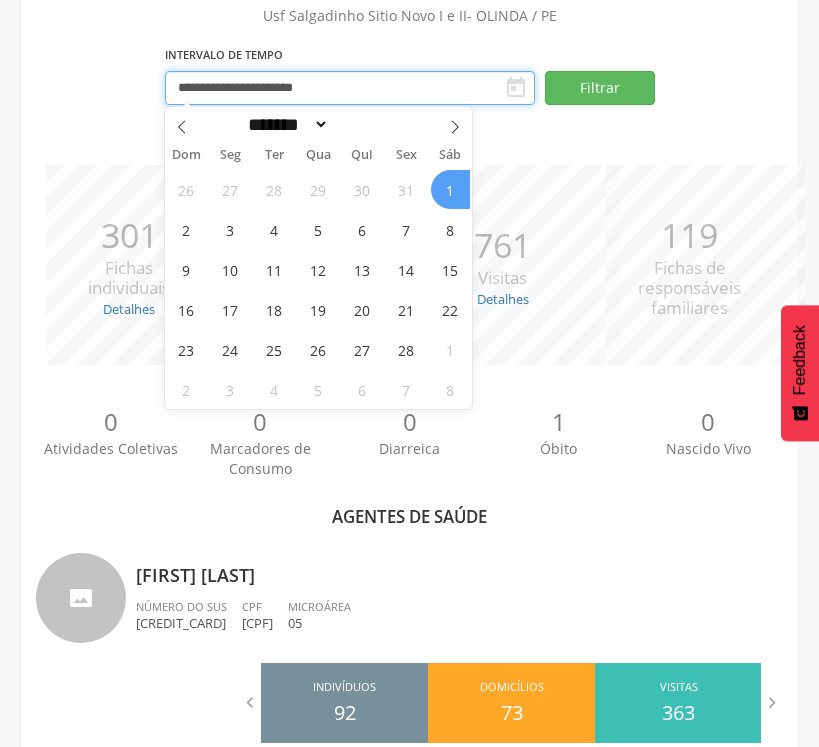 click on "**********" at bounding box center [350, 88] 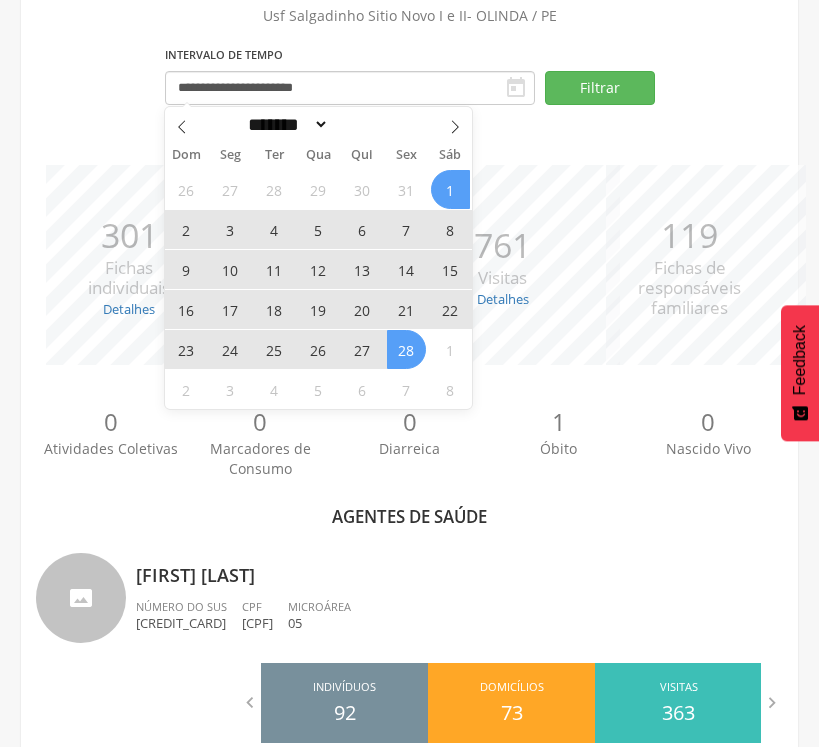 click on "28" at bounding box center (406, 349) 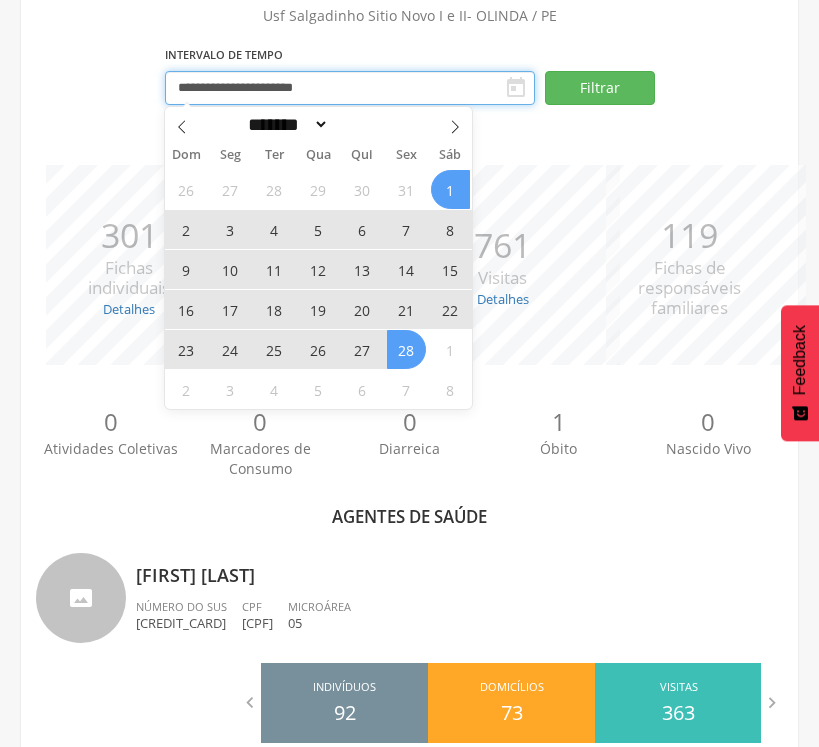 type on "**********" 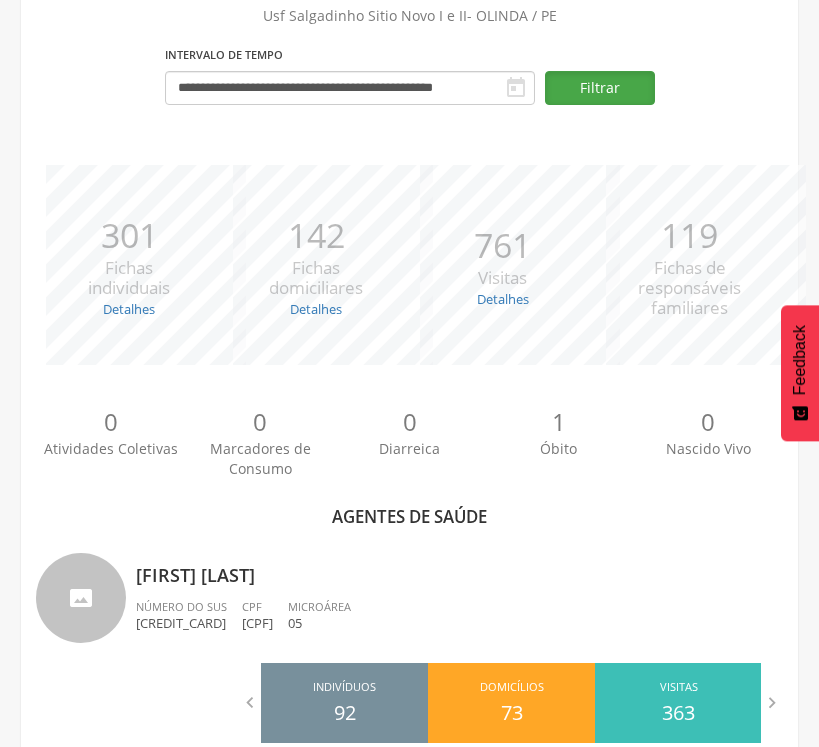 click on "Filtrar" at bounding box center [600, 88] 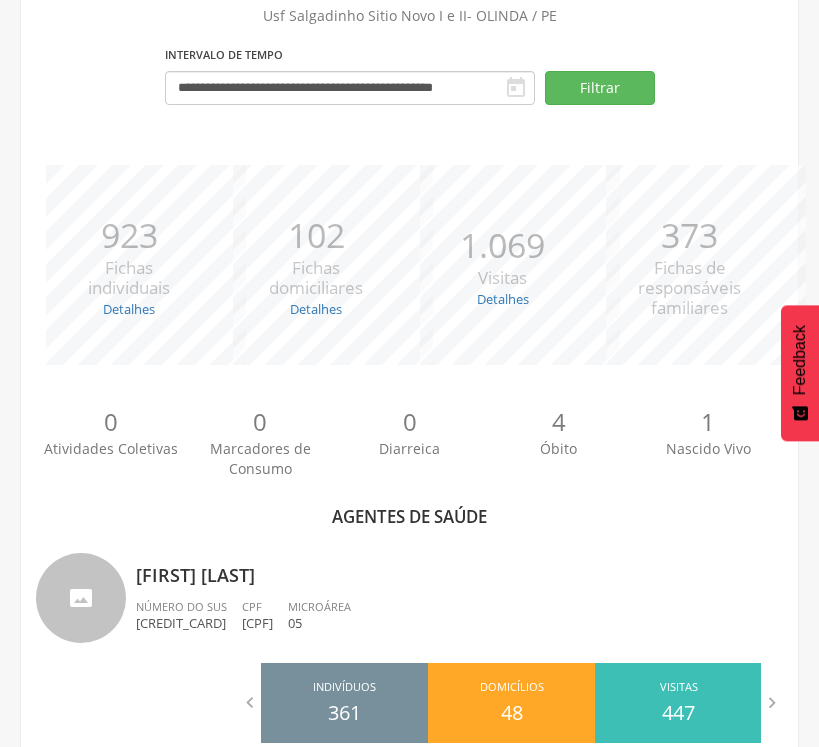 click on "0
Atividades Coletivas
0
Marcadores de Consumo
0
Diarreica
4
Óbito
1
Nascido Vivo" at bounding box center [409, 440] 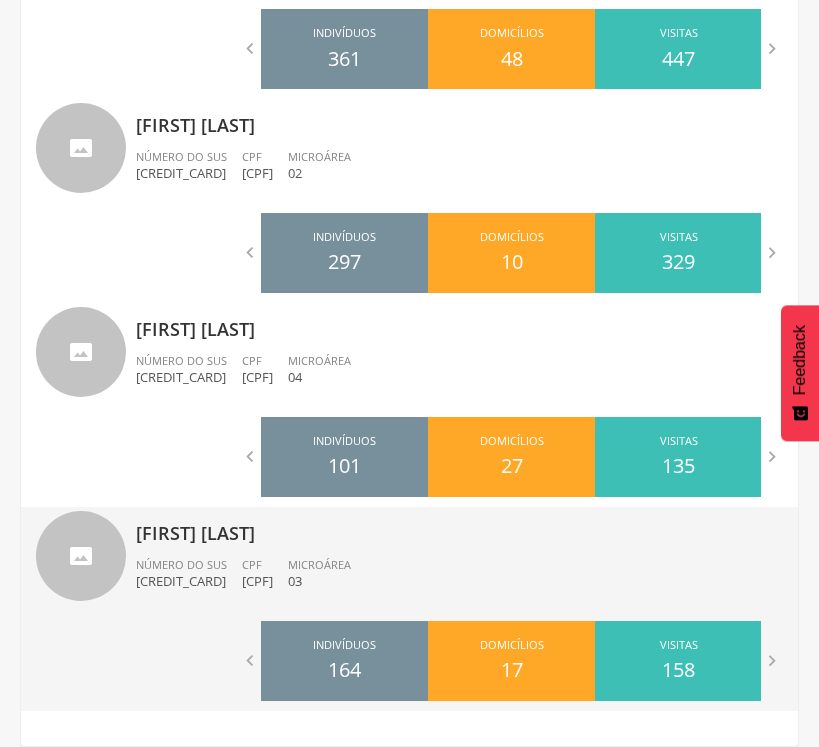 scroll, scrollTop: 0, scrollLeft: 0, axis: both 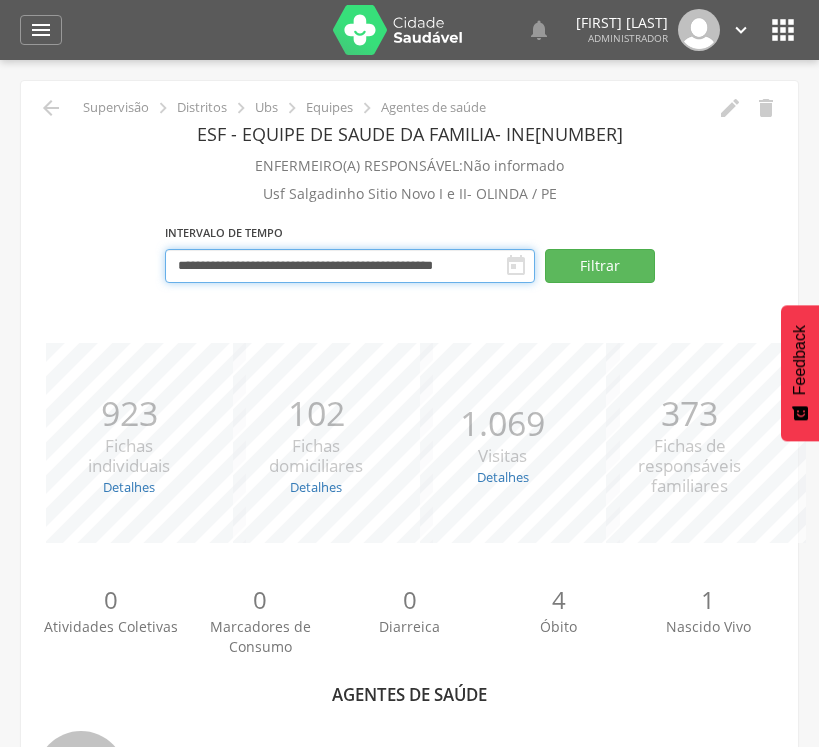 click on "**********" at bounding box center [350, 266] 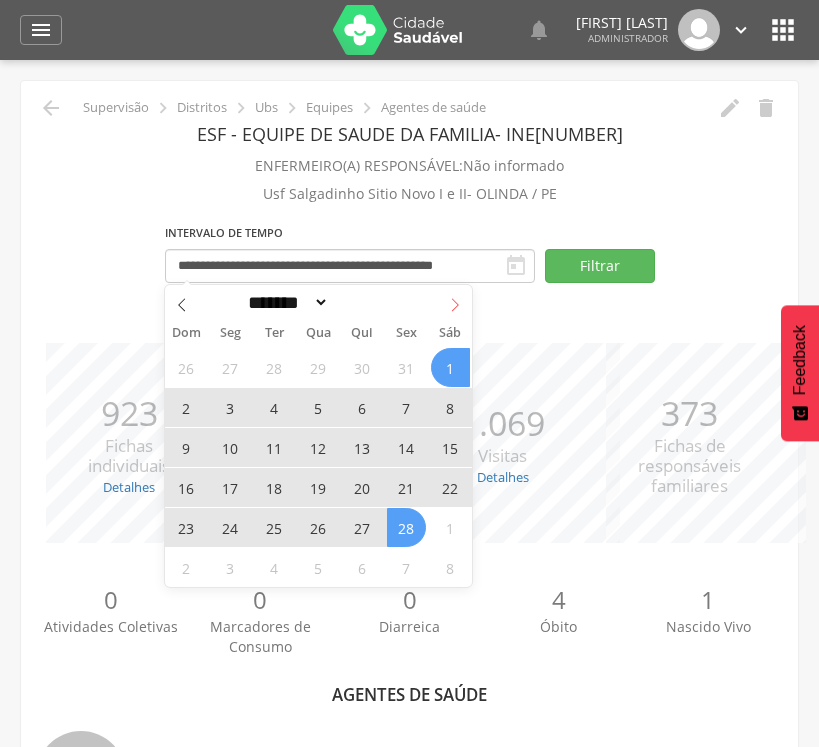 click 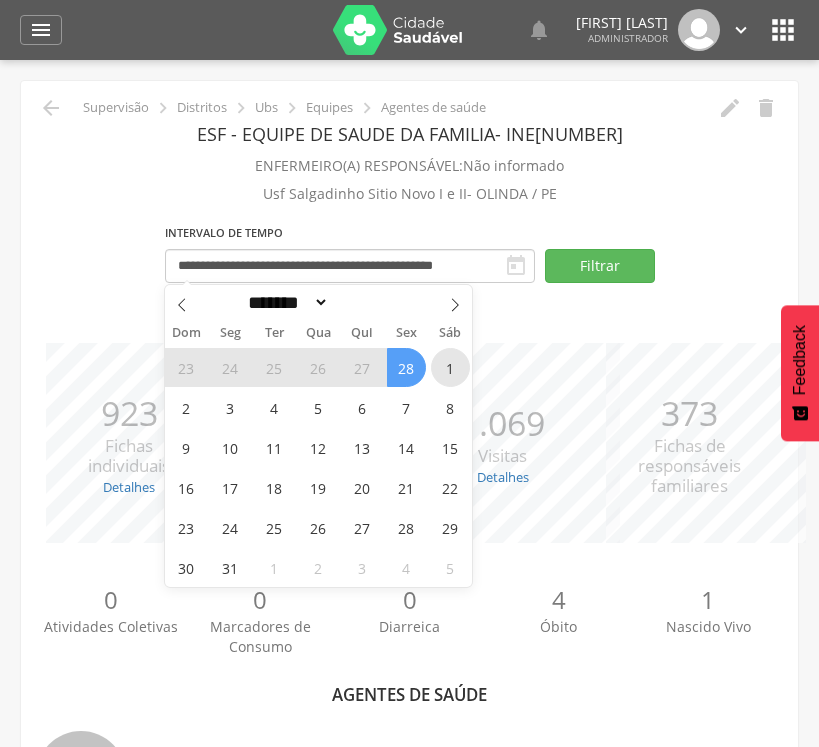 click on "1" at bounding box center [450, 367] 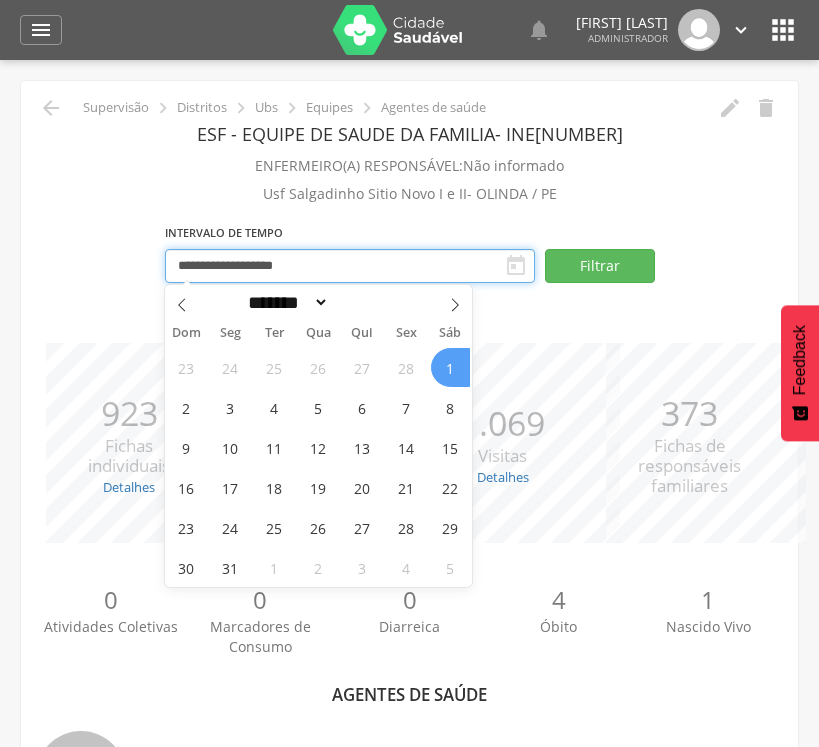 click on "**********" at bounding box center (350, 266) 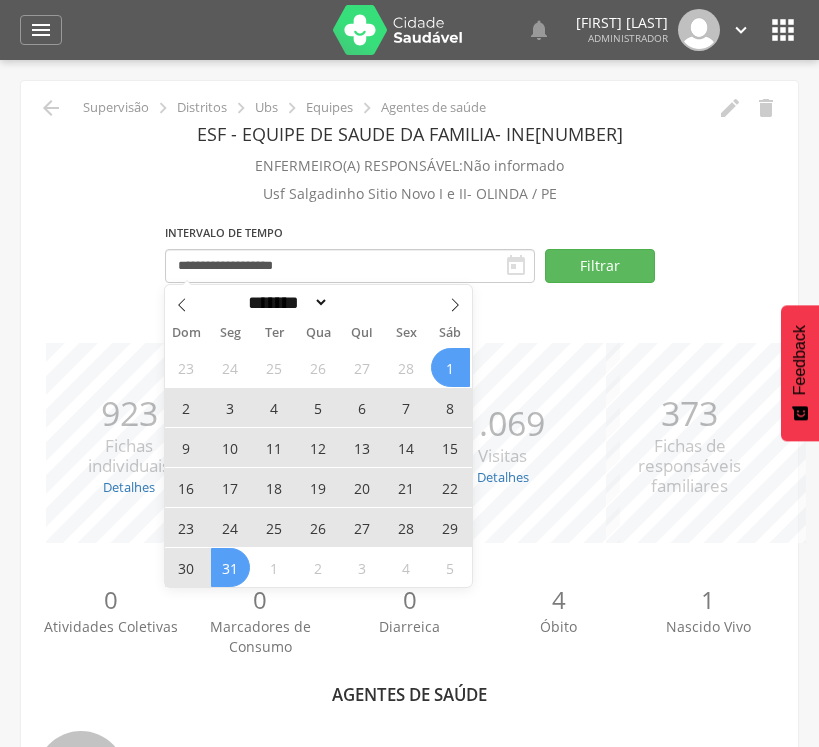 click on "31" at bounding box center [230, 567] 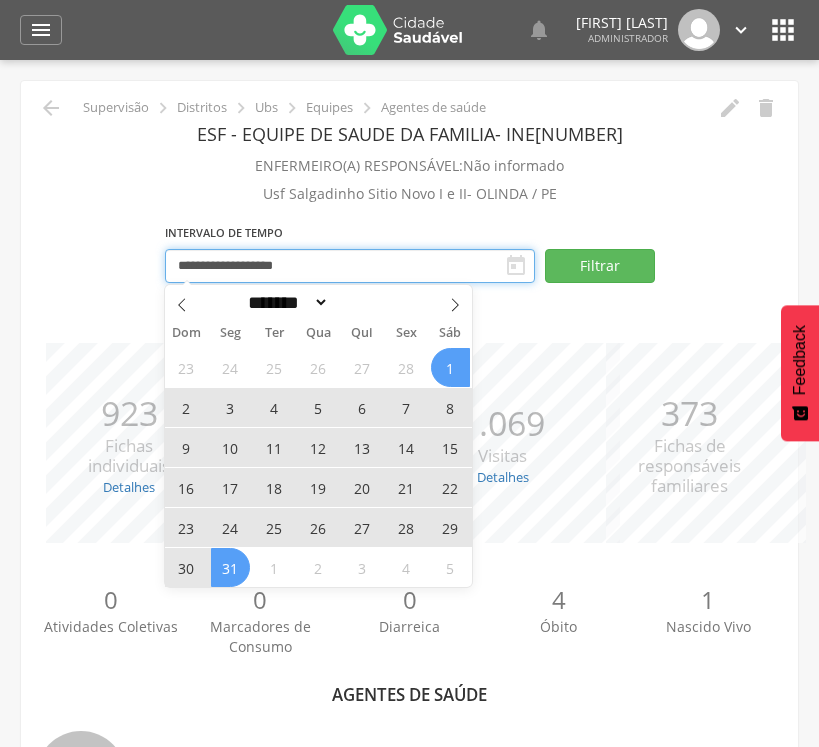 type on "**********" 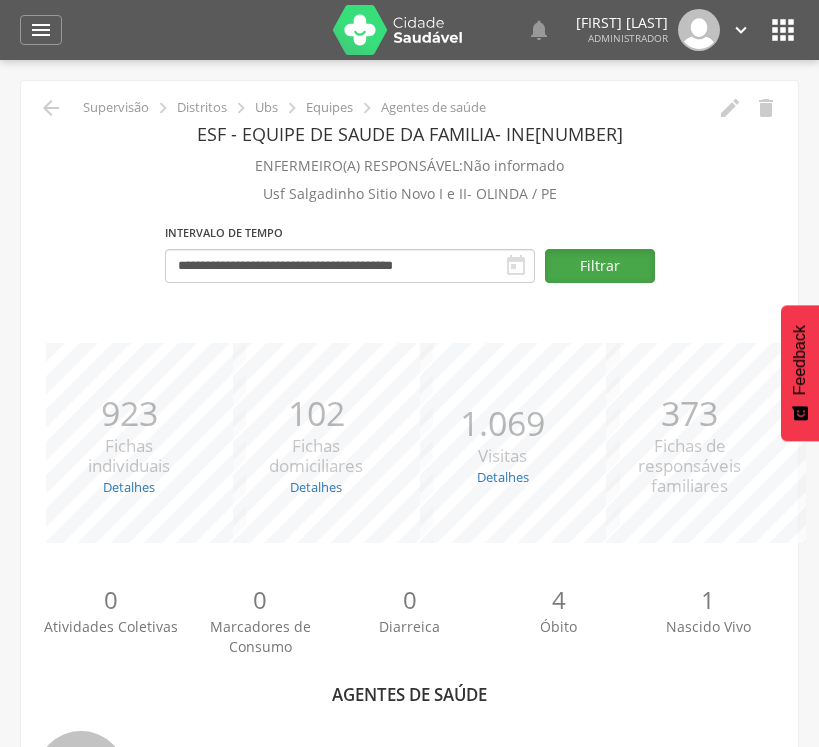 click on "Filtrar" at bounding box center (600, 266) 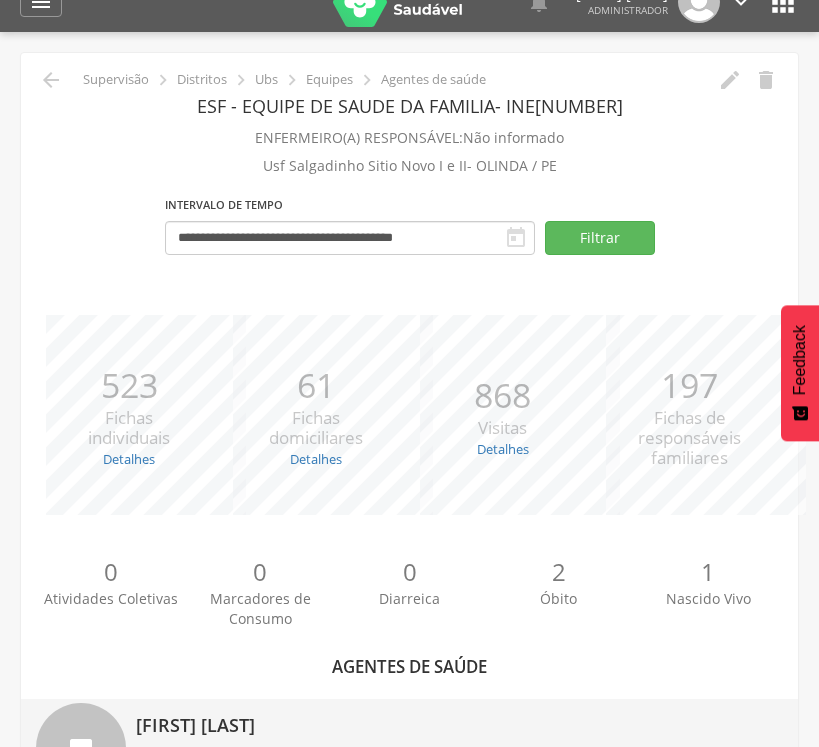 scroll, scrollTop: 0, scrollLeft: 0, axis: both 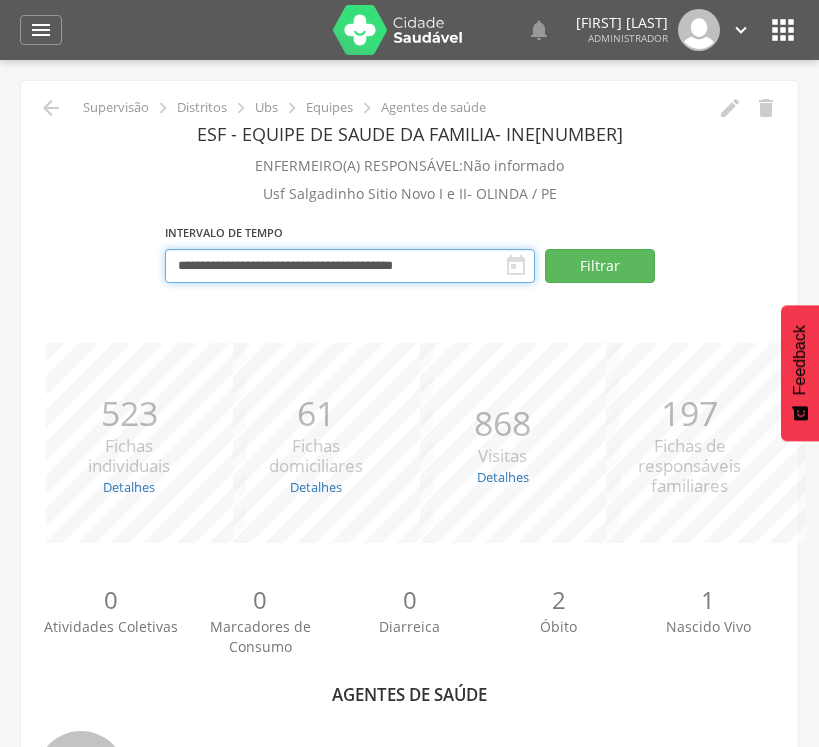 click on "**********" at bounding box center (350, 266) 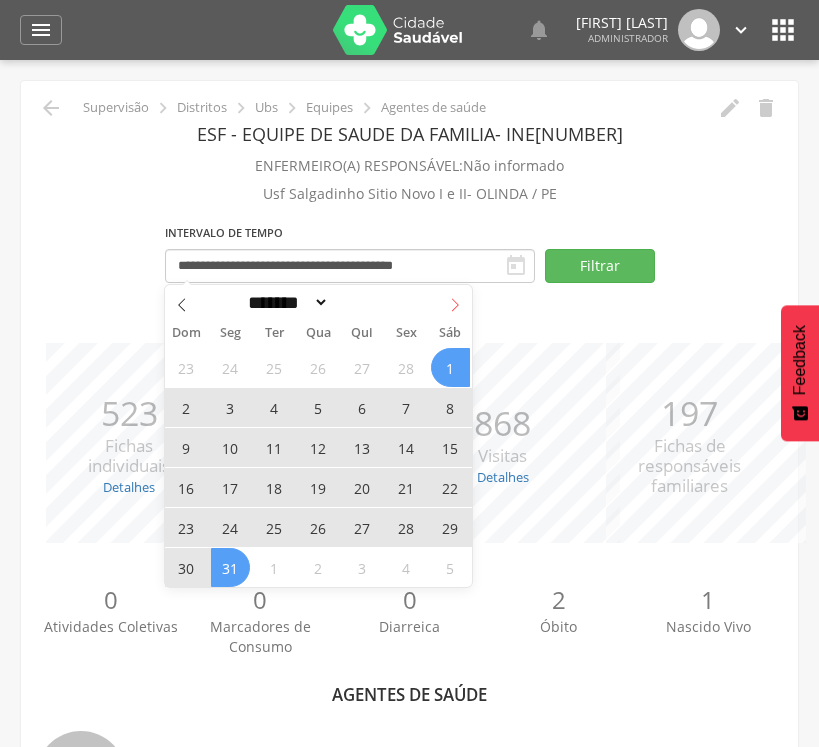click 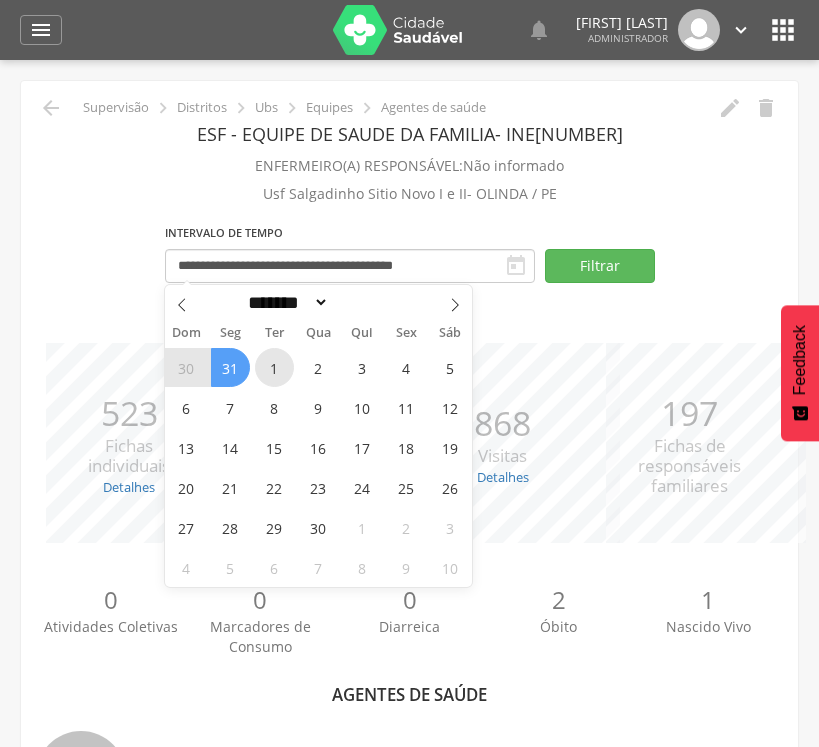 click on "1" at bounding box center (274, 367) 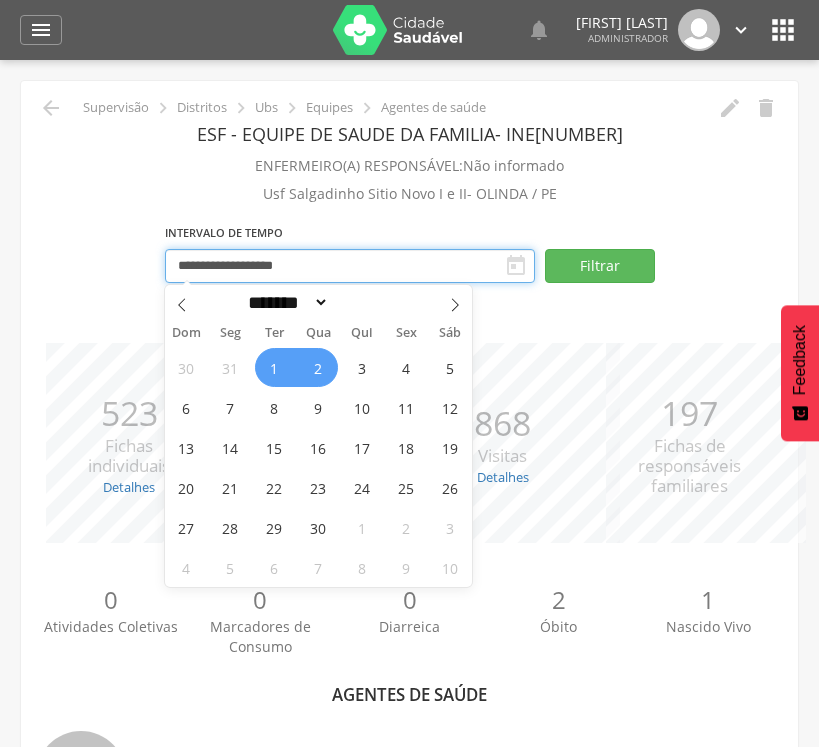 click on "**********" at bounding box center [350, 266] 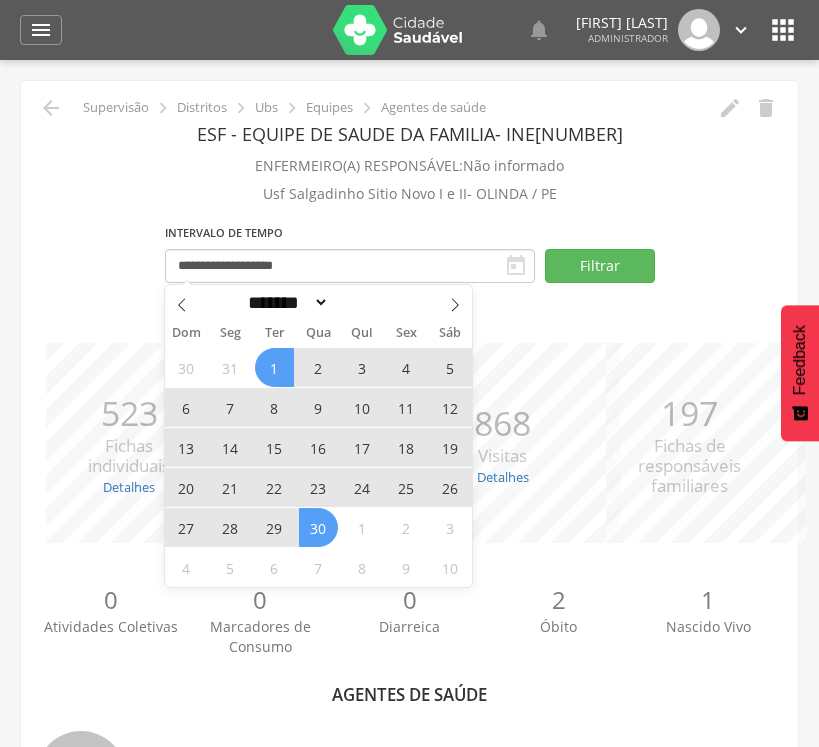 click on "30" at bounding box center (318, 527) 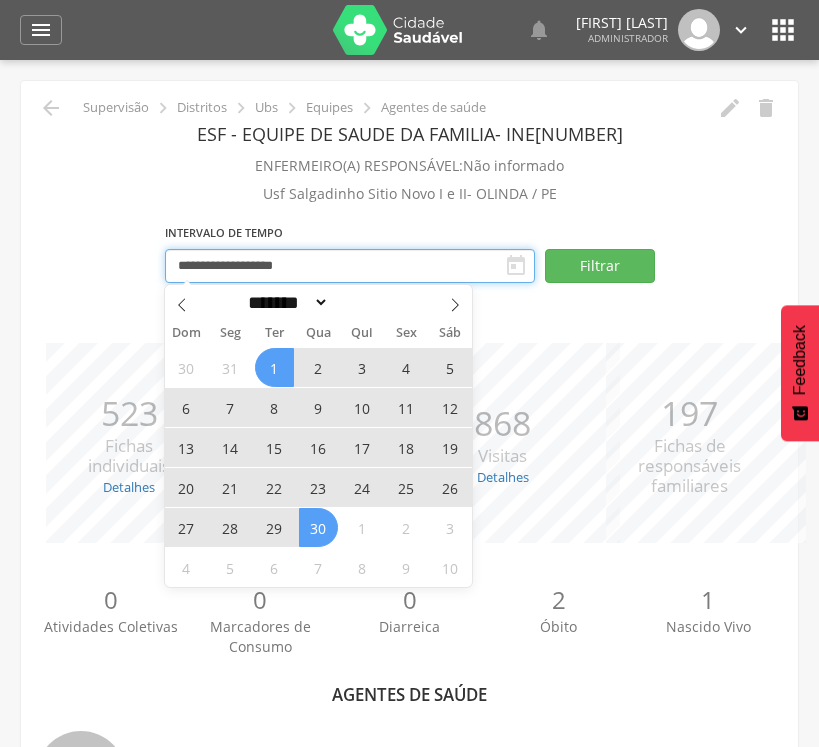 type on "**********" 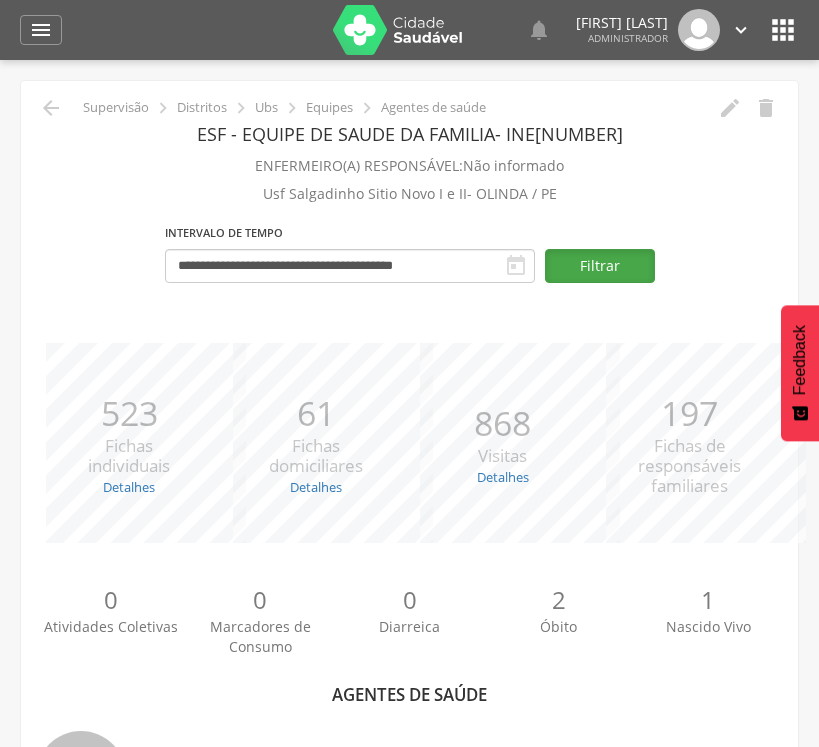 click on "Filtrar" at bounding box center (600, 266) 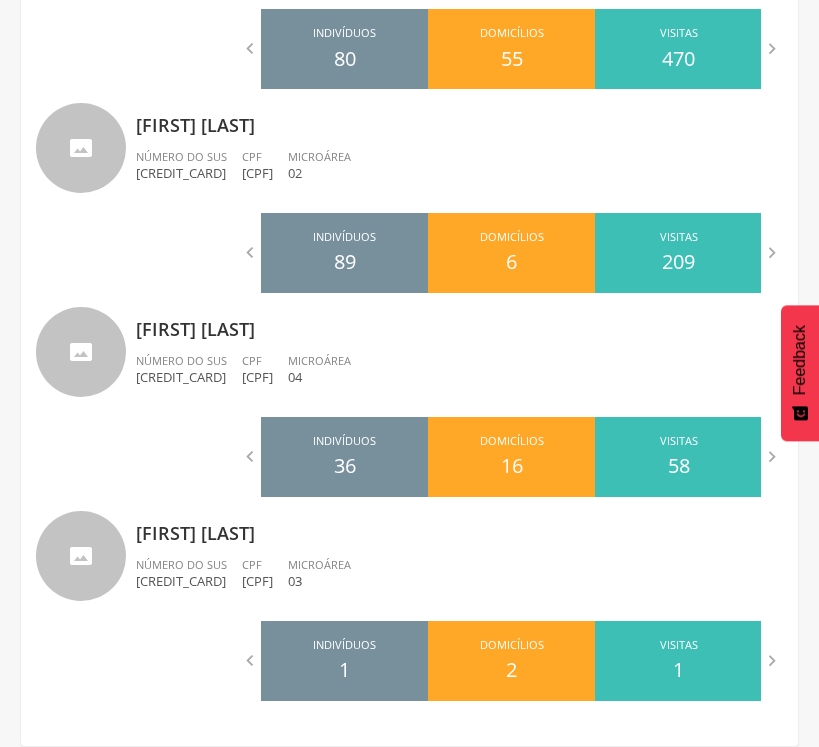 scroll, scrollTop: 0, scrollLeft: 0, axis: both 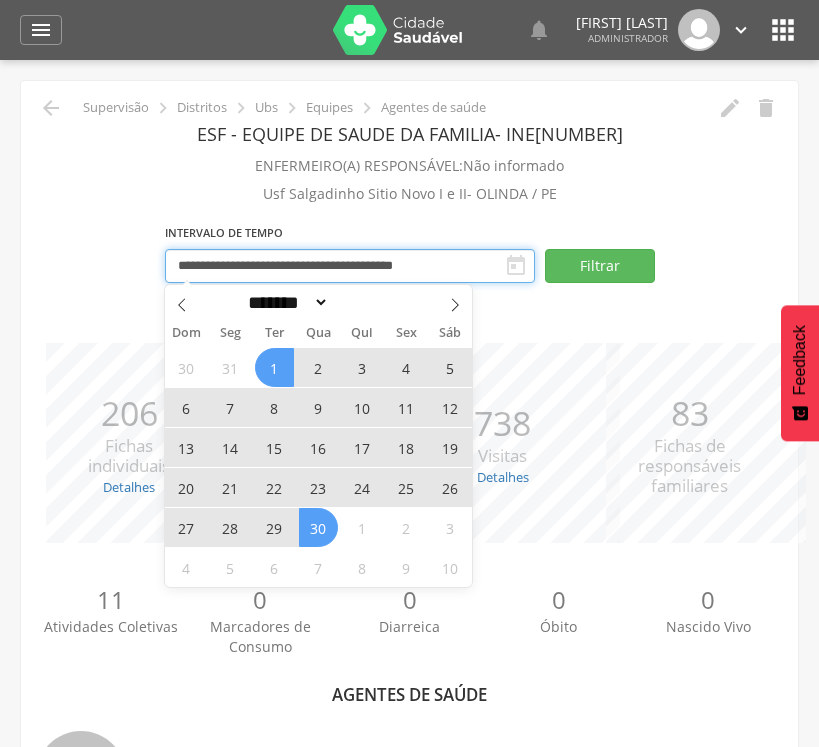 click on "**********" at bounding box center [350, 266] 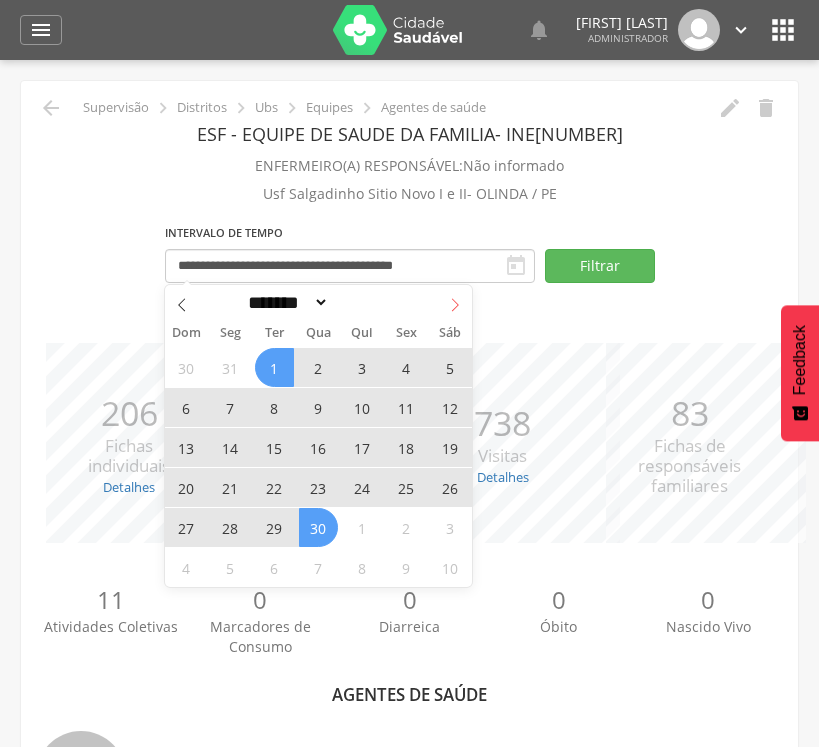 click 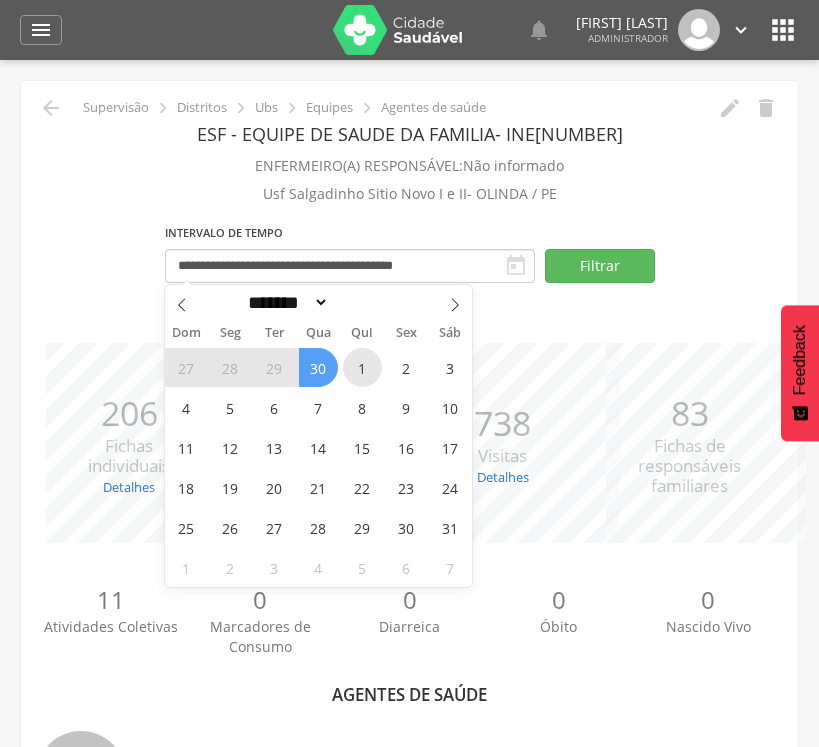 click on "1" at bounding box center [362, 367] 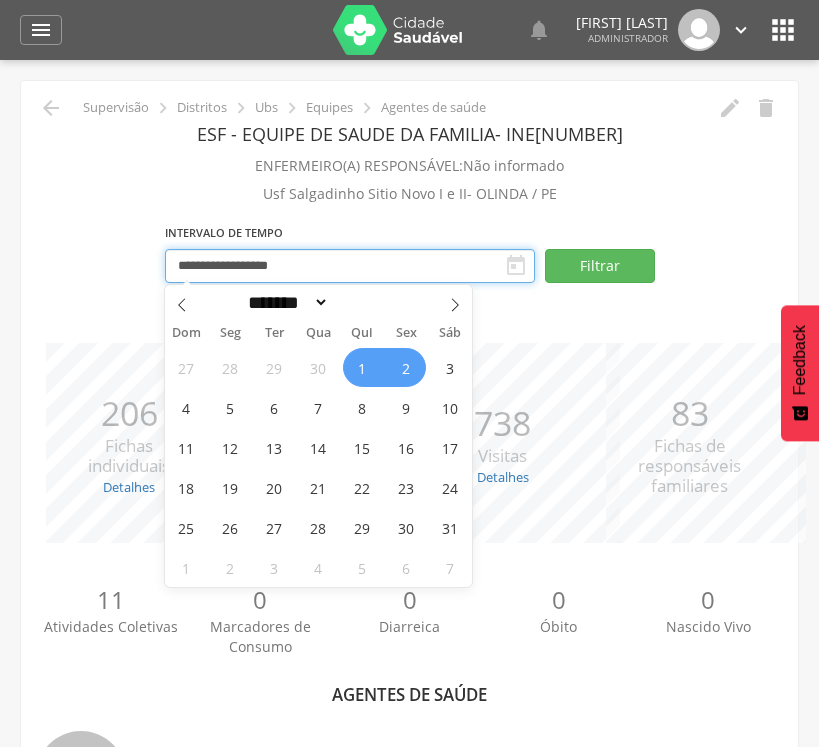 click on "**********" at bounding box center [350, 266] 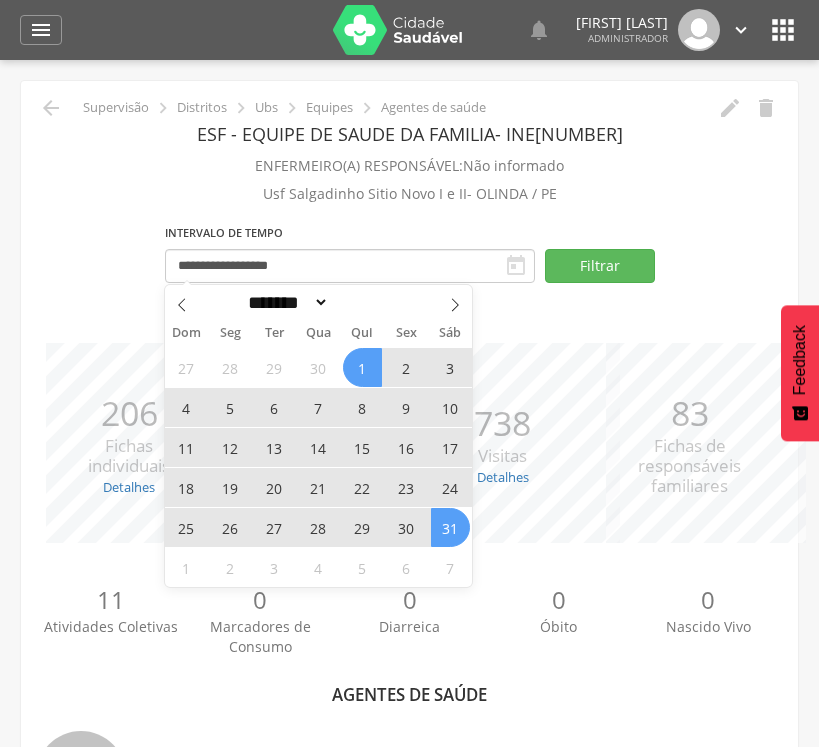 click on "31" at bounding box center [450, 527] 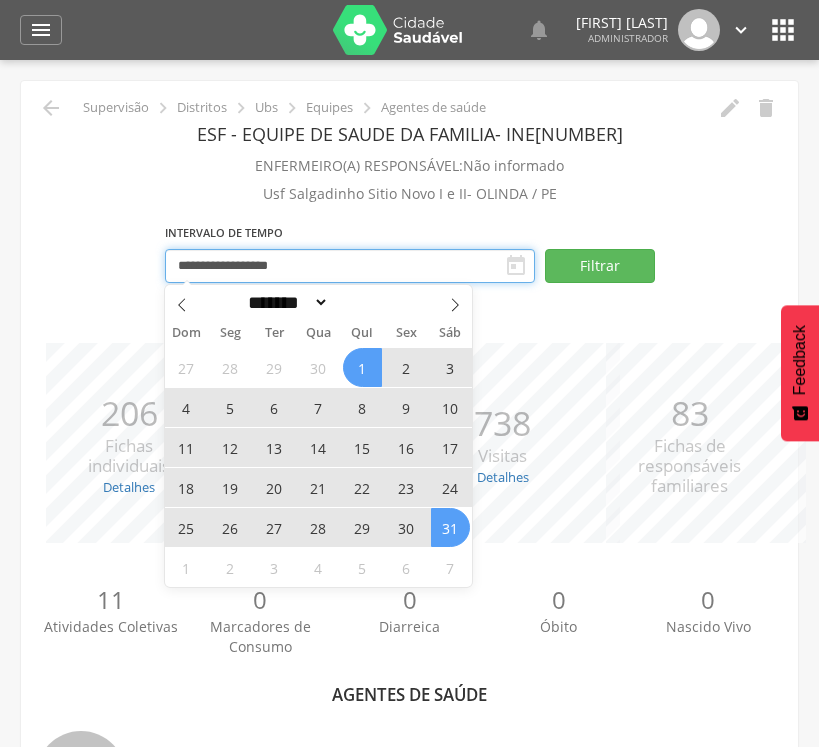 type on "**********" 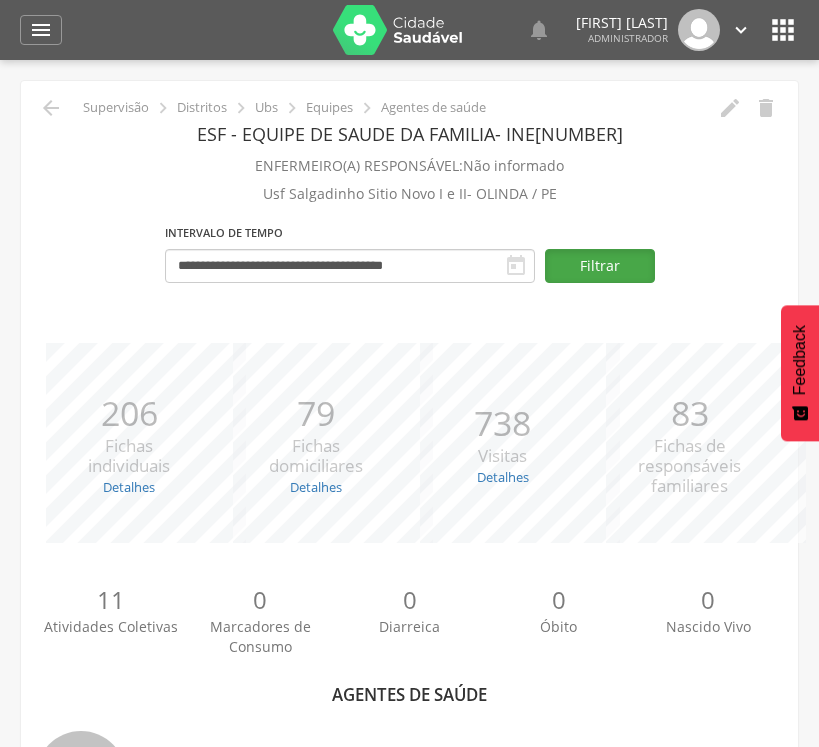 click on "Filtrar" at bounding box center [600, 266] 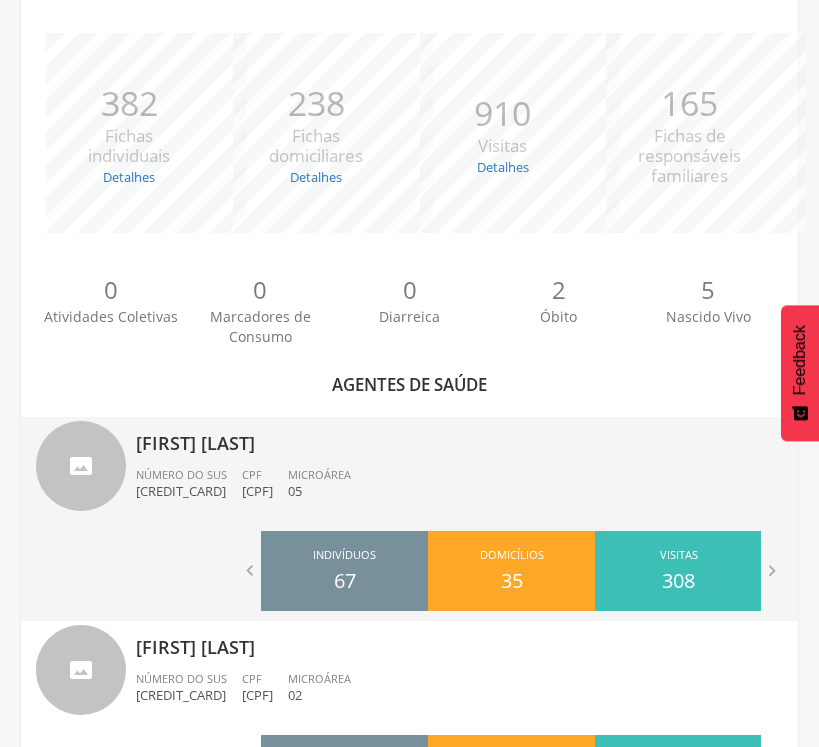 scroll, scrollTop: 0, scrollLeft: 0, axis: both 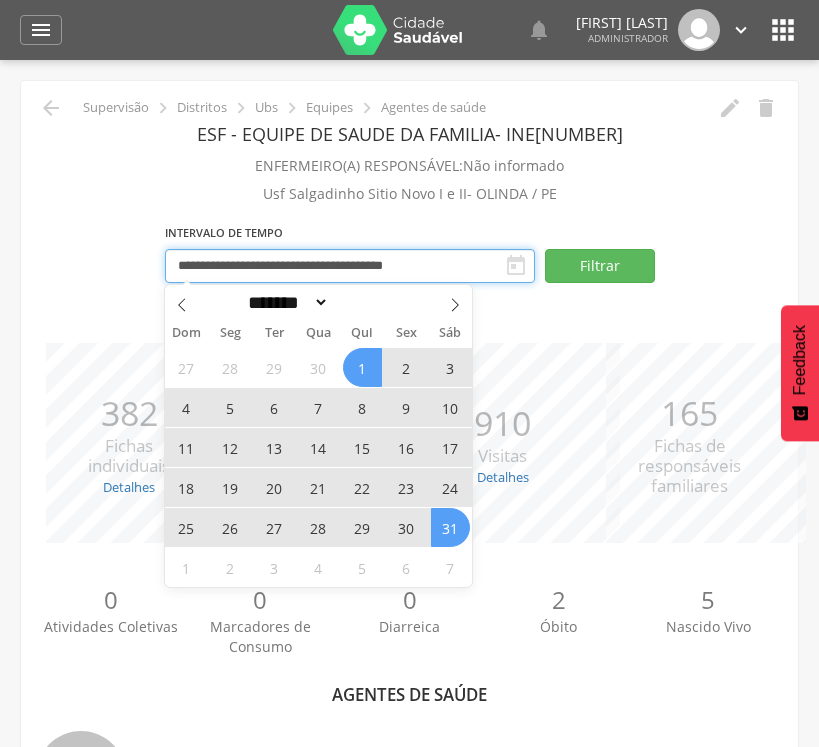 click on "**********" at bounding box center [350, 266] 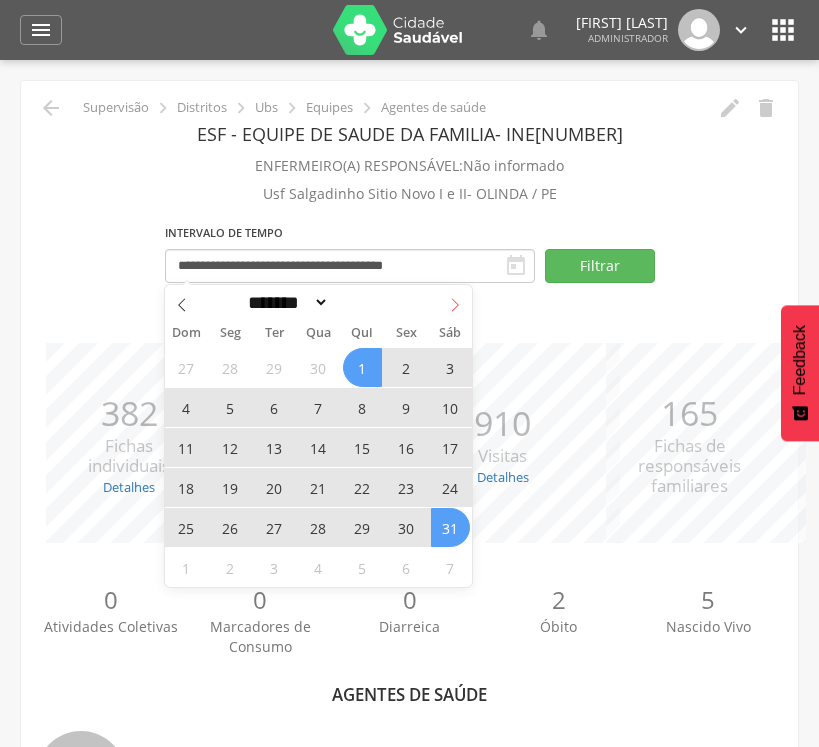click 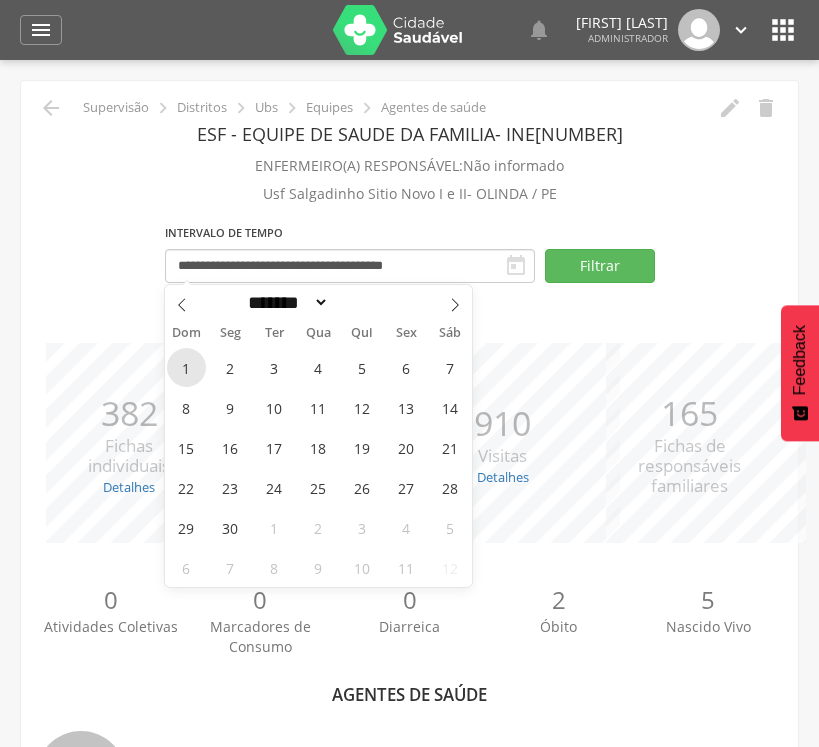 click on "1" at bounding box center (186, 367) 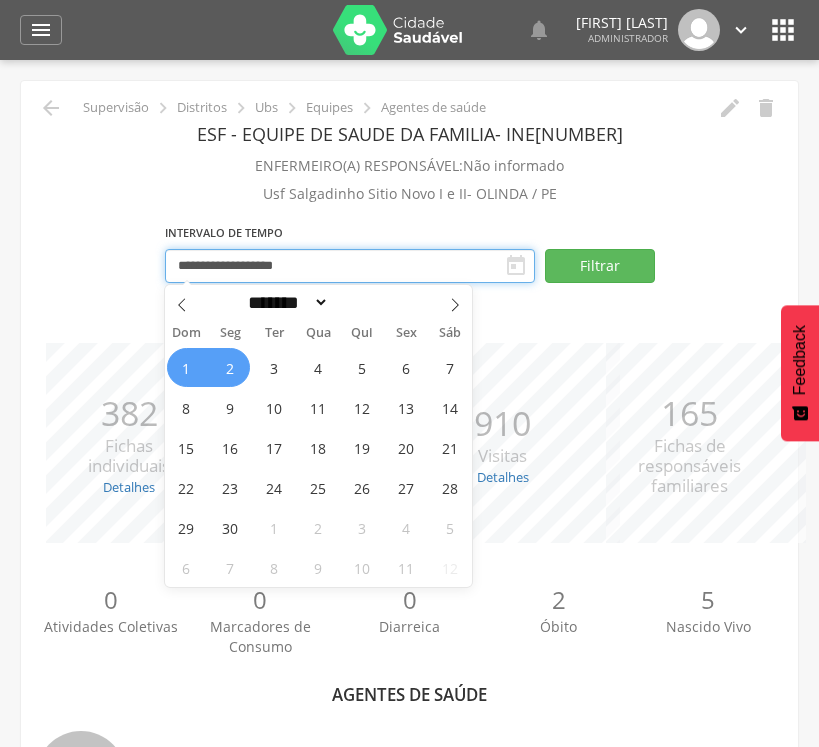 click on "**********" at bounding box center (350, 266) 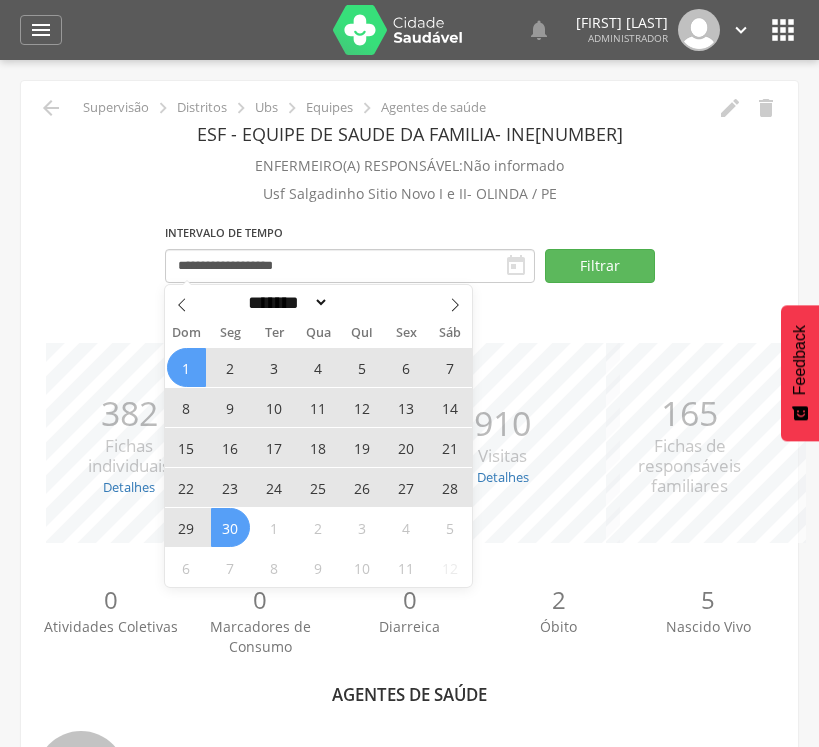 click on "30" at bounding box center (230, 527) 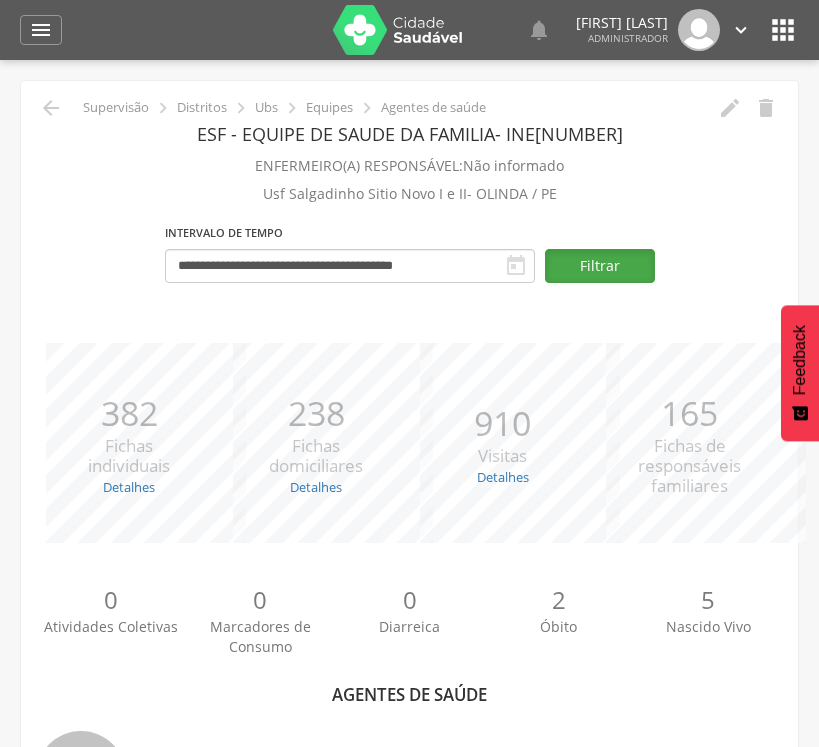 click on "Filtrar" at bounding box center (600, 266) 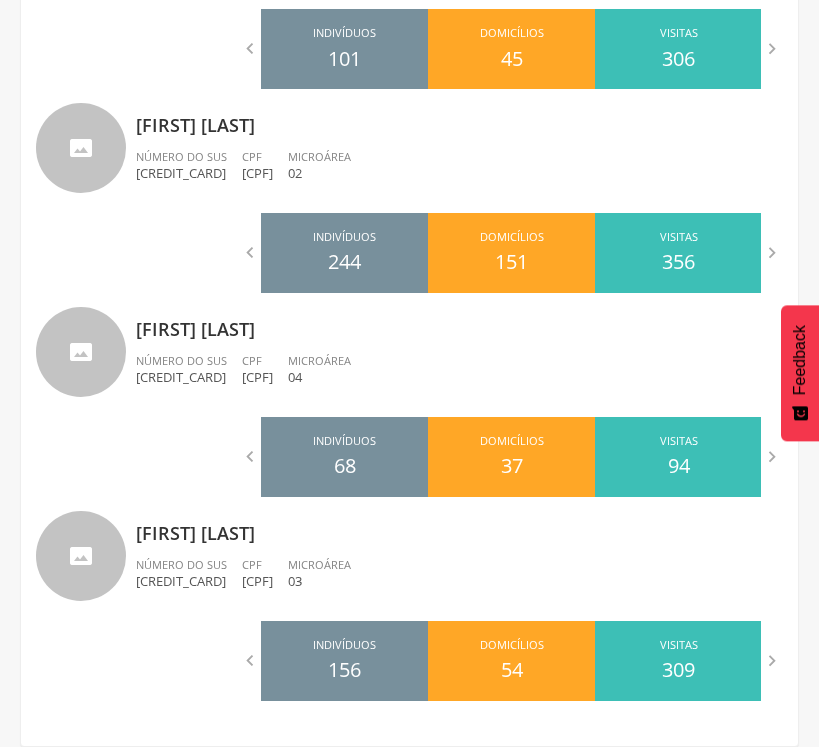 scroll, scrollTop: 0, scrollLeft: 0, axis: both 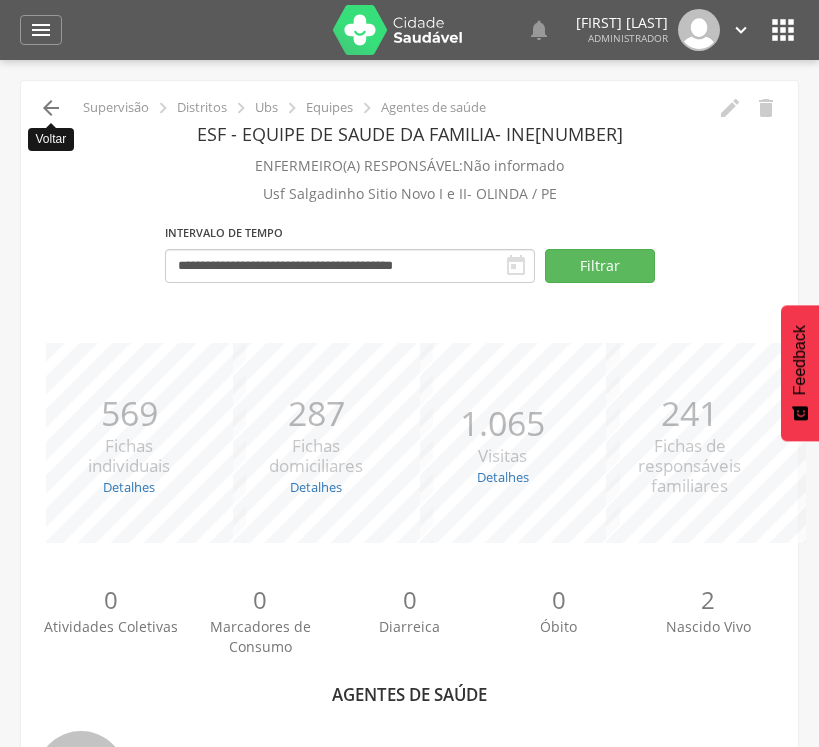click on "" at bounding box center [51, 108] 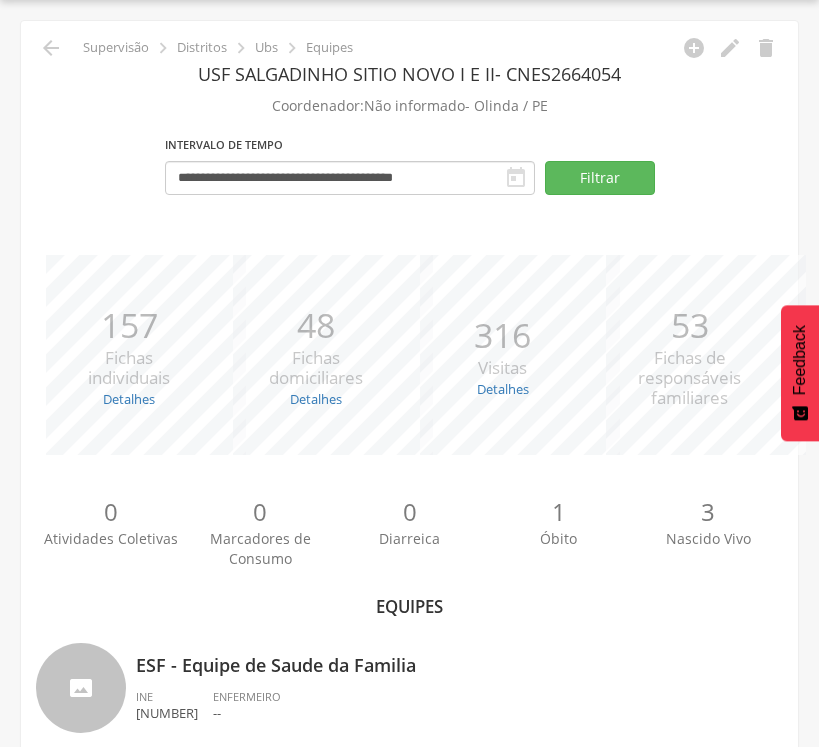 scroll, scrollTop: 600, scrollLeft: 0, axis: vertical 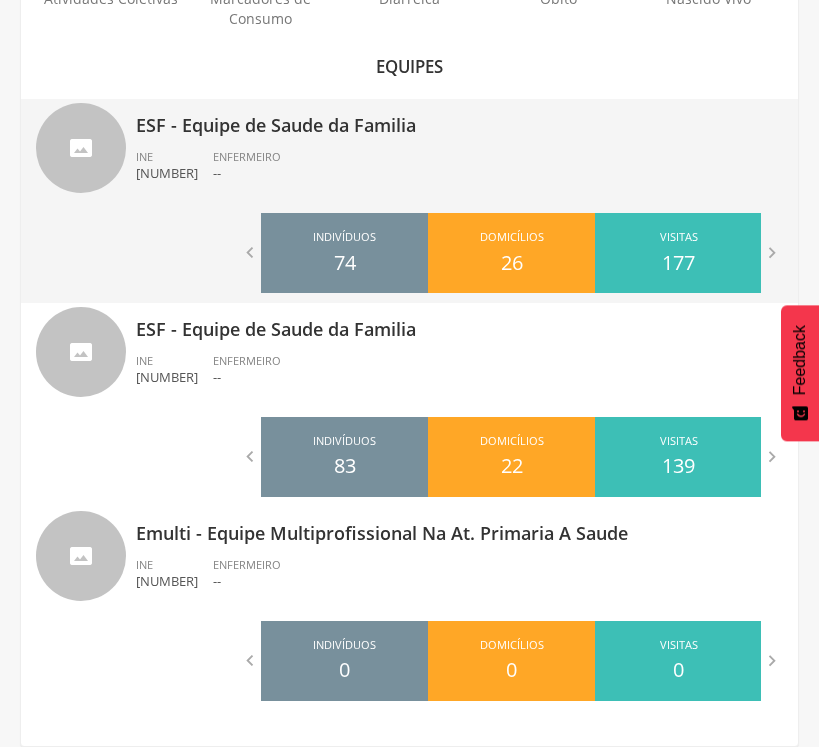 click on "ESF - Equipe de Saude da Familia" at bounding box center [459, 119] 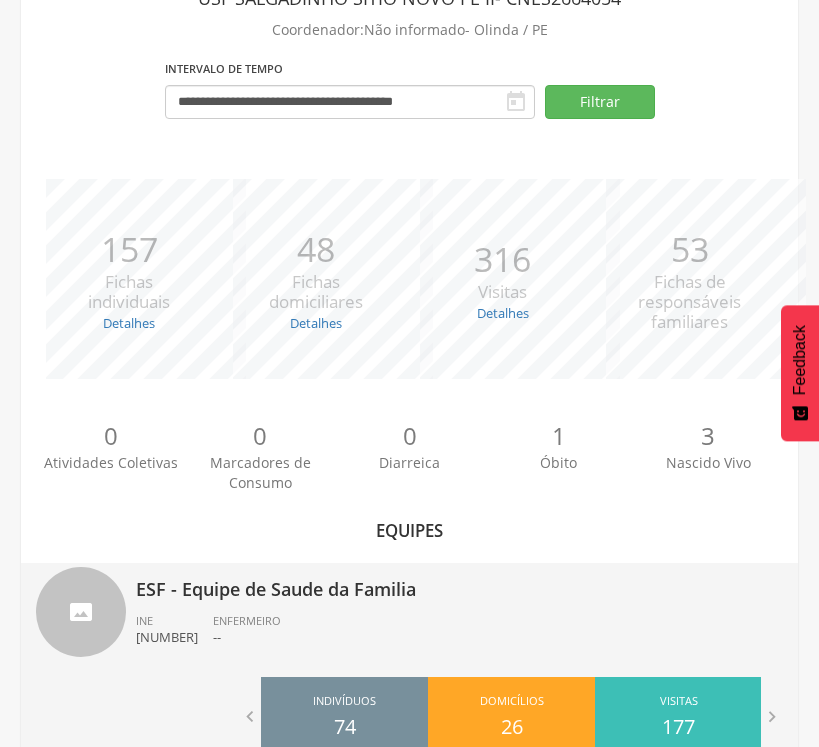 type on "**********" 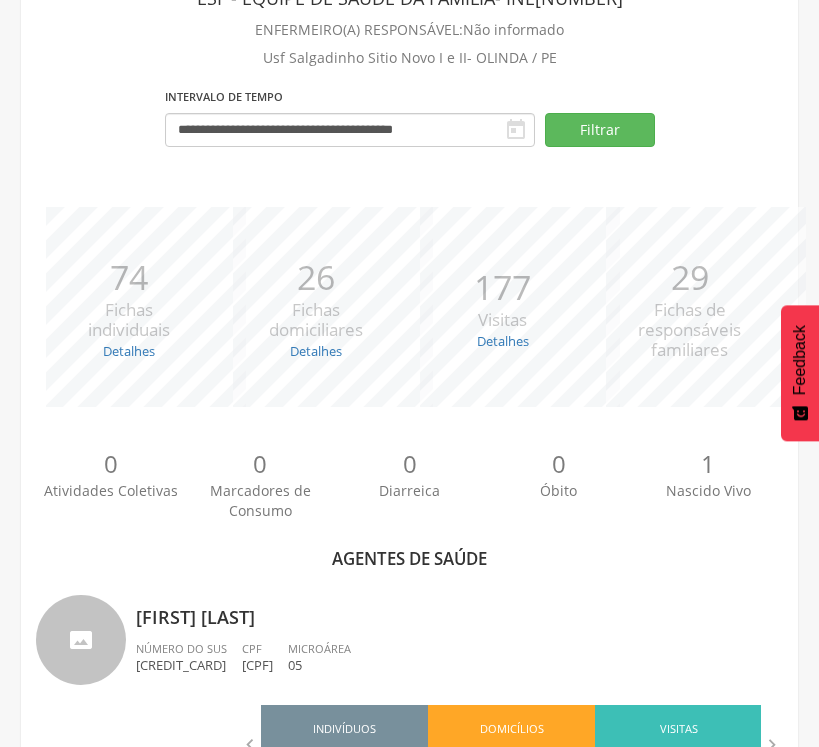scroll, scrollTop: 600, scrollLeft: 0, axis: vertical 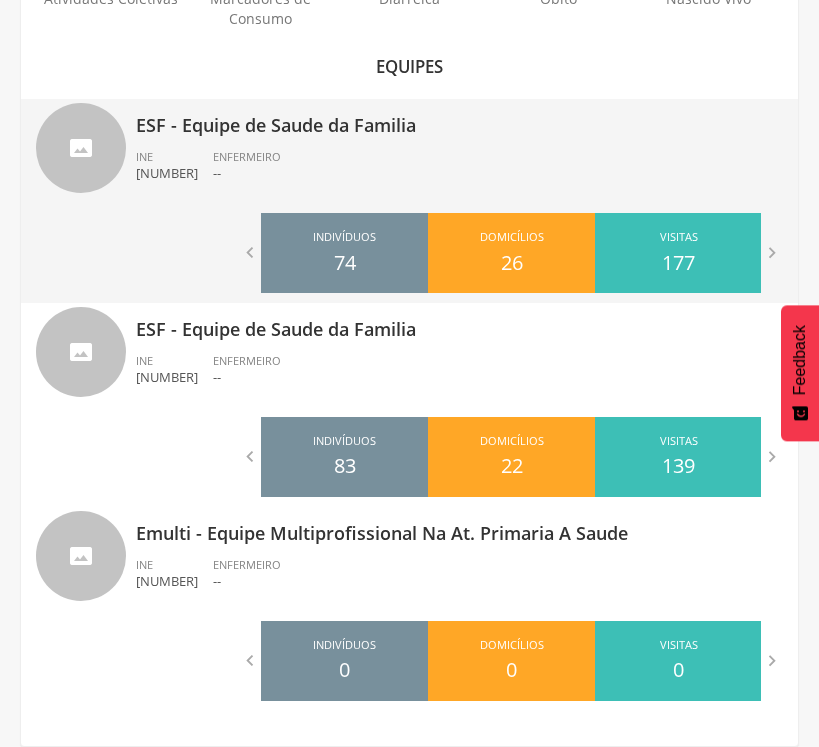click on "ESF - Equipe de Saude da Familia INE [NUMBER] ENFERMEIRO --" at bounding box center [459, 151] 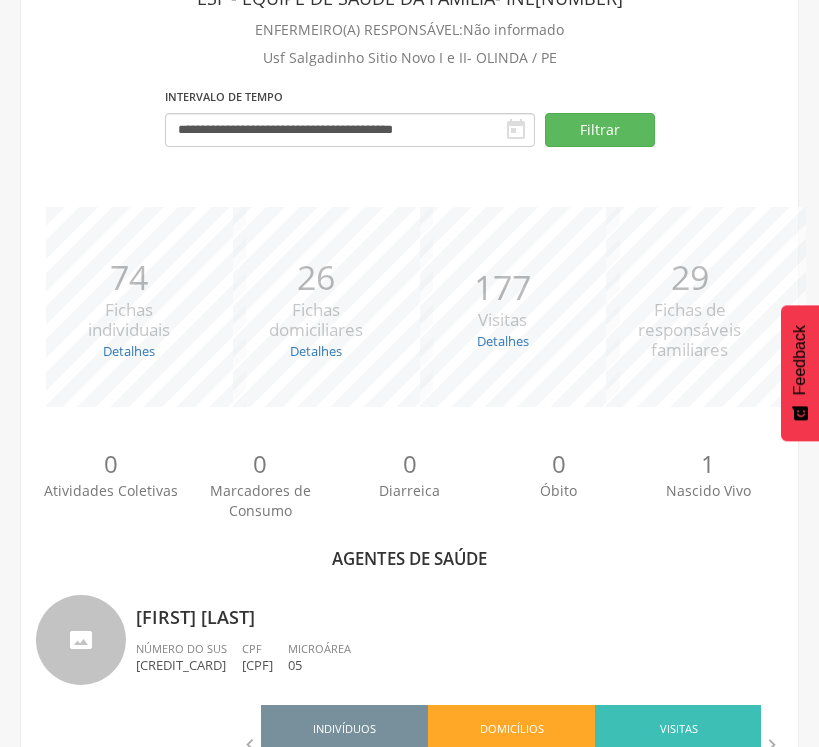 scroll, scrollTop: 600, scrollLeft: 0, axis: vertical 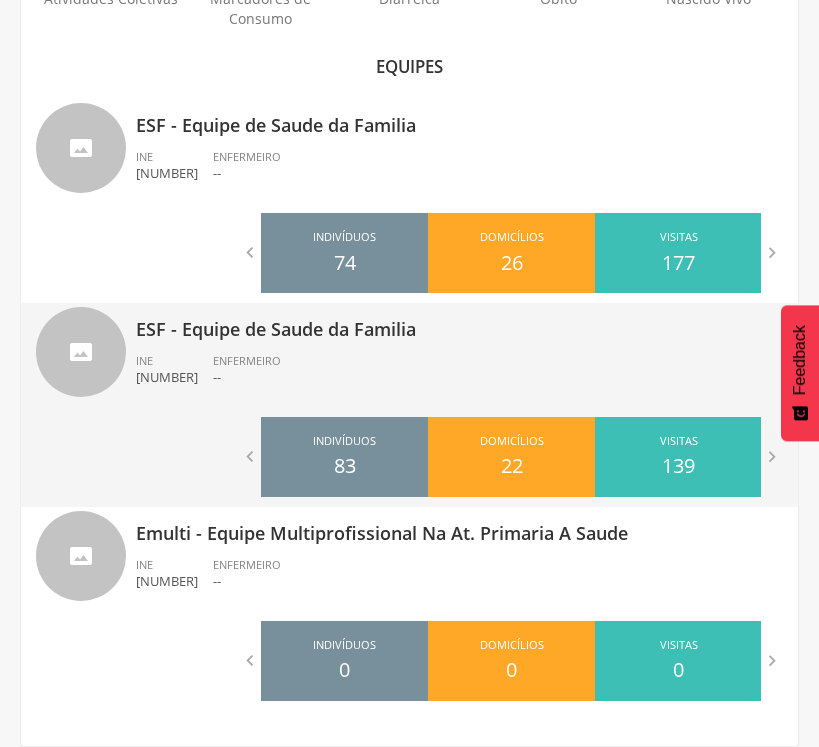 click on "ESF - Equipe de Saude da Familia" at bounding box center (459, 323) 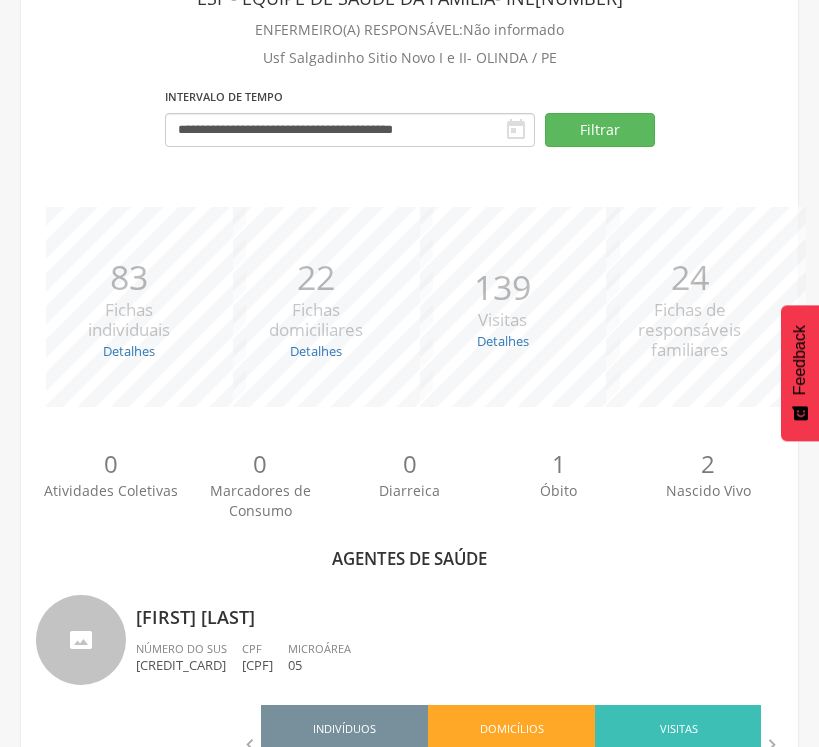 scroll, scrollTop: 600, scrollLeft: 0, axis: vertical 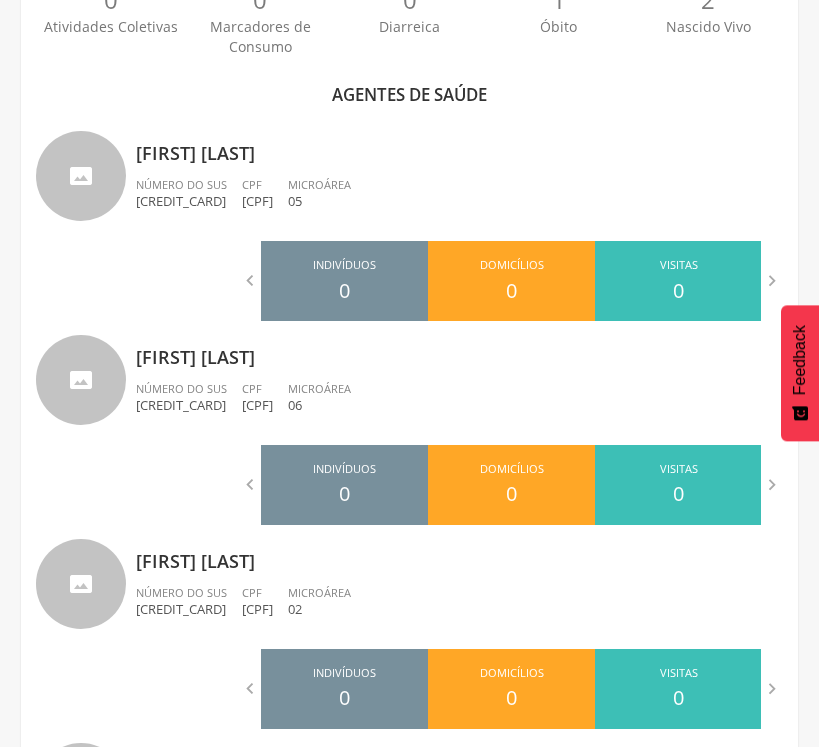 click on "**********" at bounding box center (409, 538) 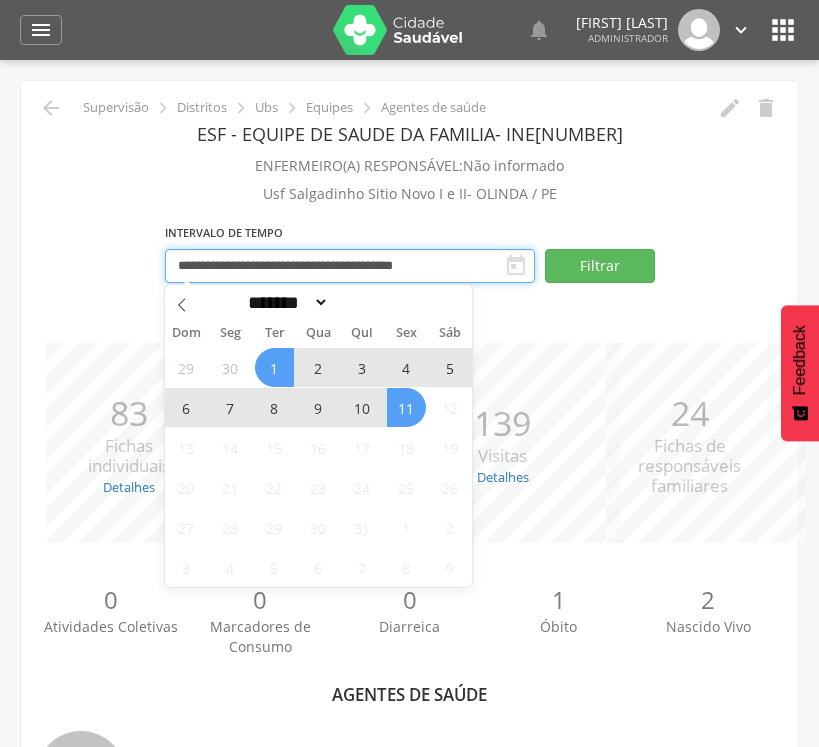 click on "**********" at bounding box center [350, 266] 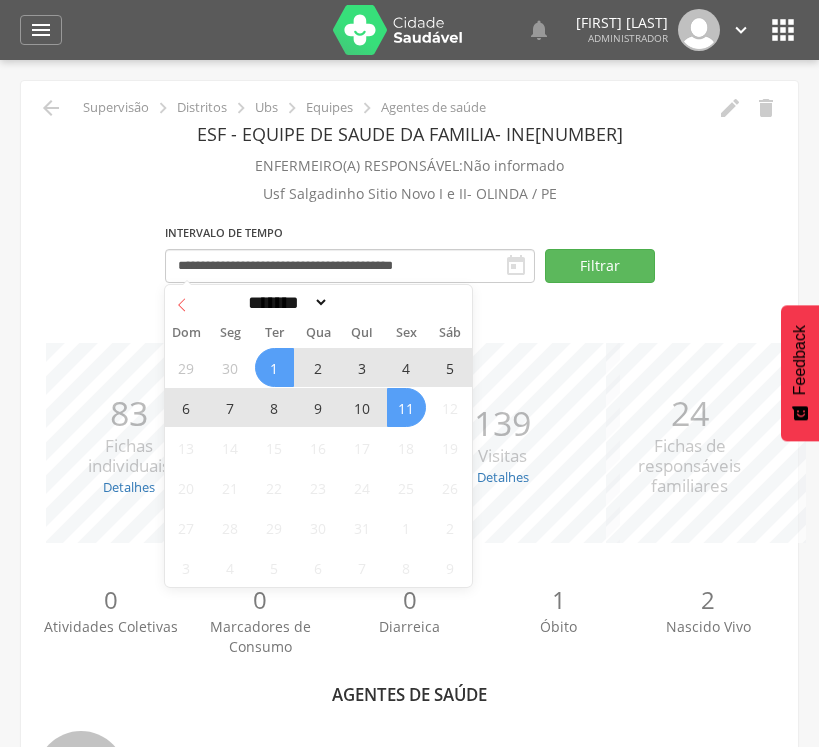 click 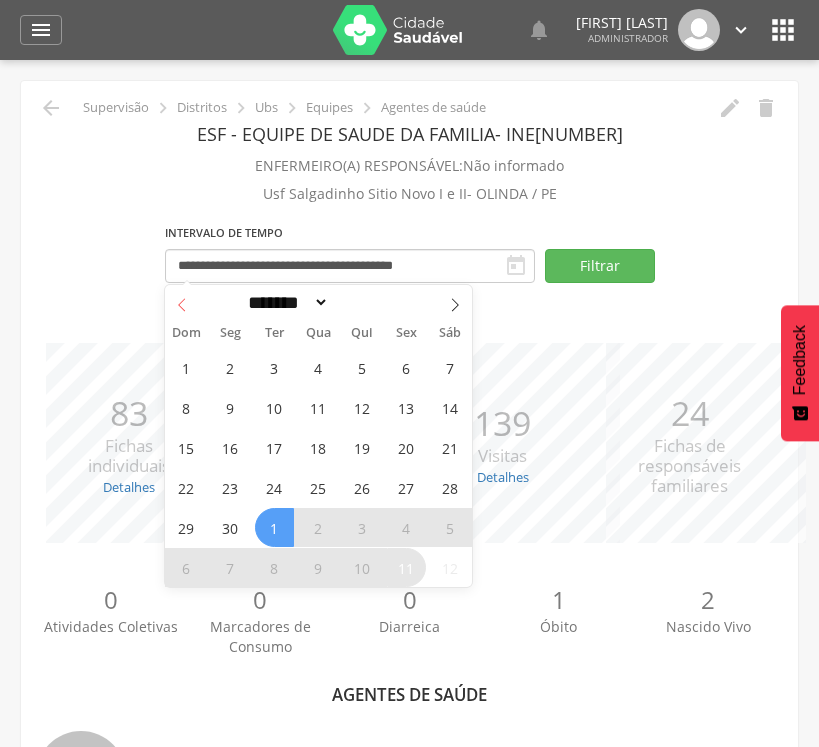 click 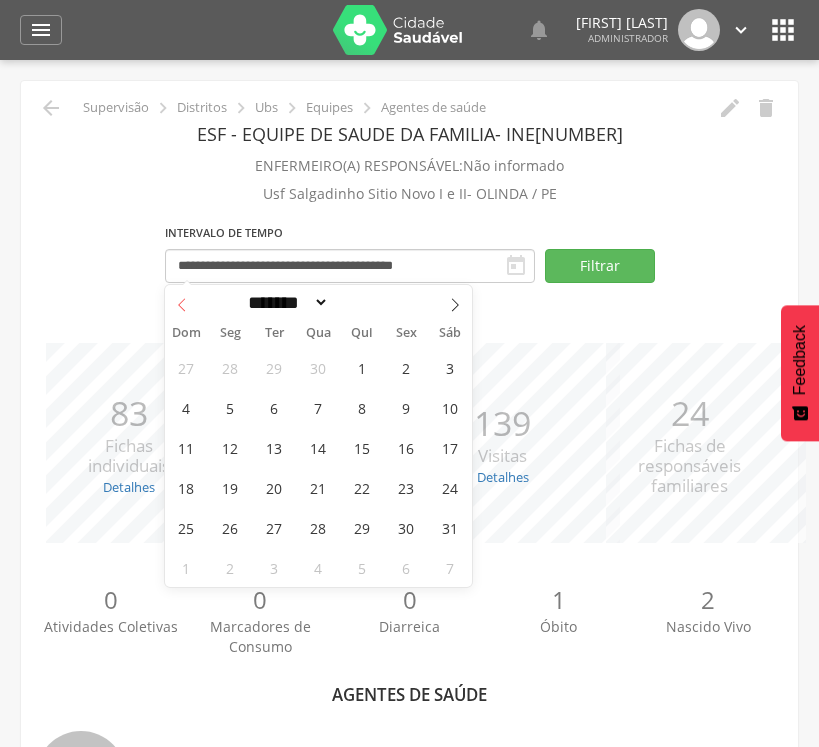 click 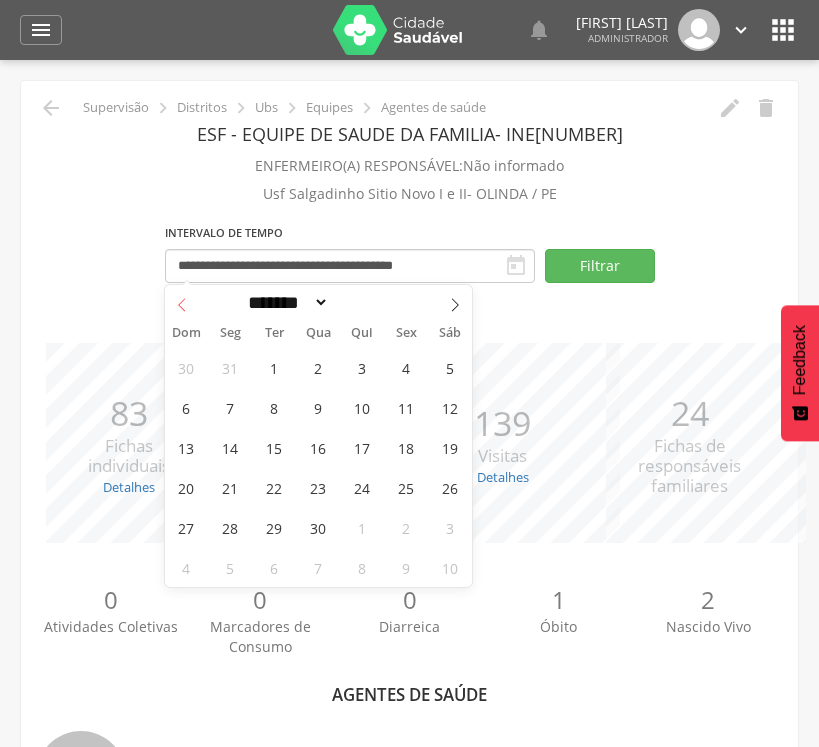 click 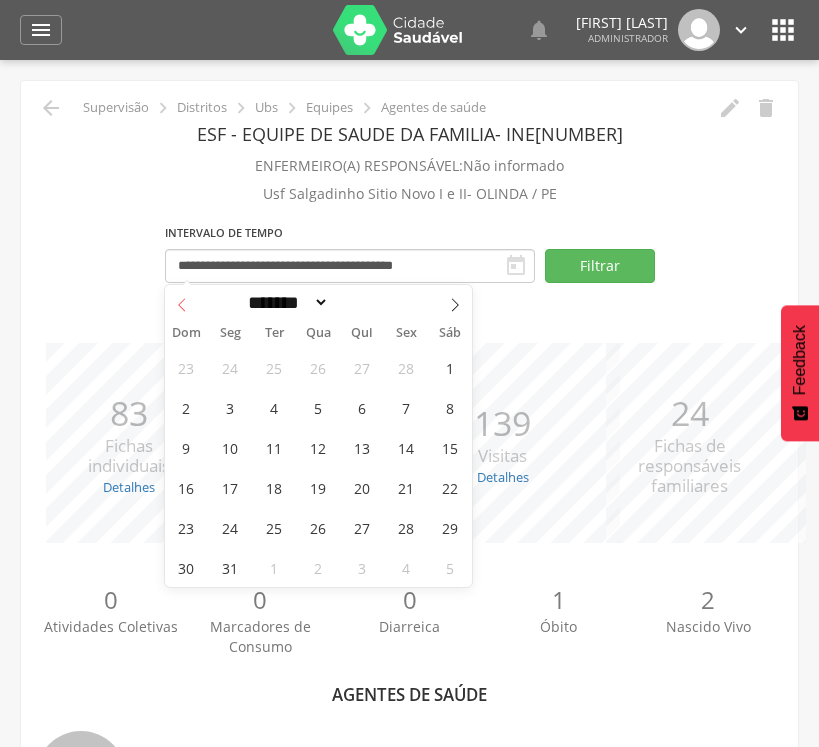 click 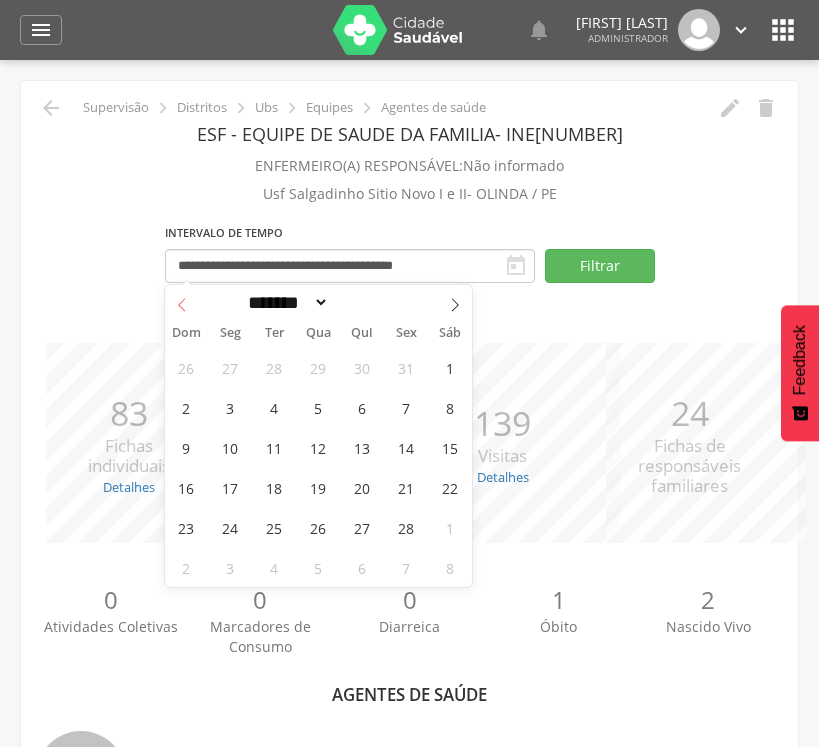 click 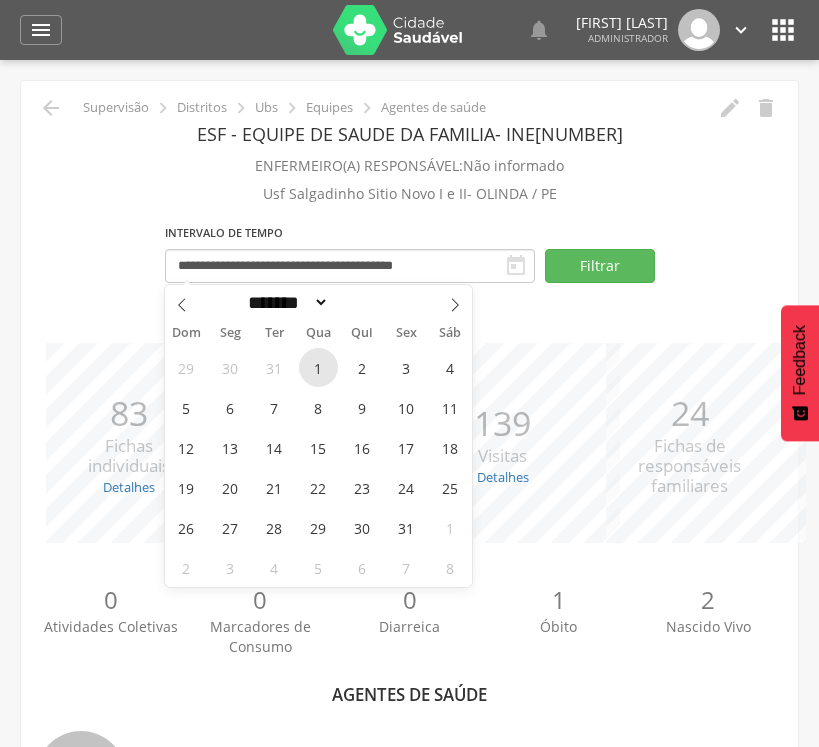 click on "1" at bounding box center [318, 367] 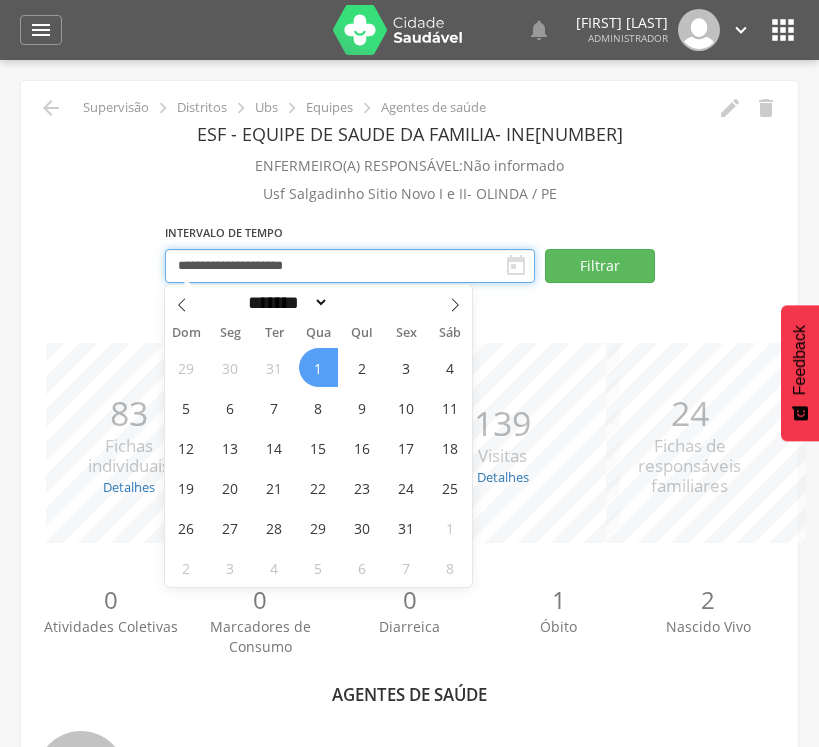 click on "**********" at bounding box center [350, 266] 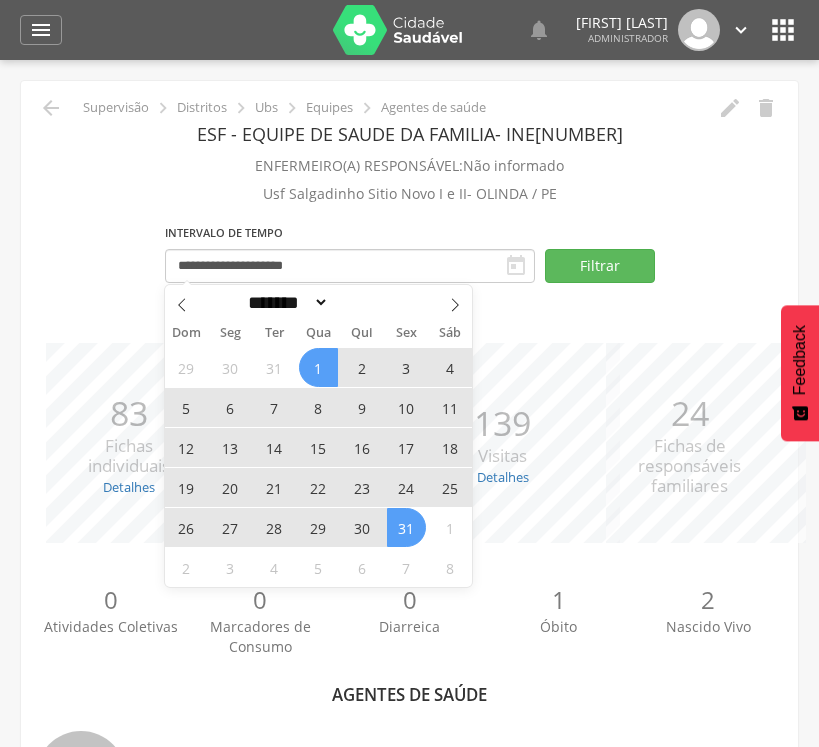click on "31" at bounding box center [406, 527] 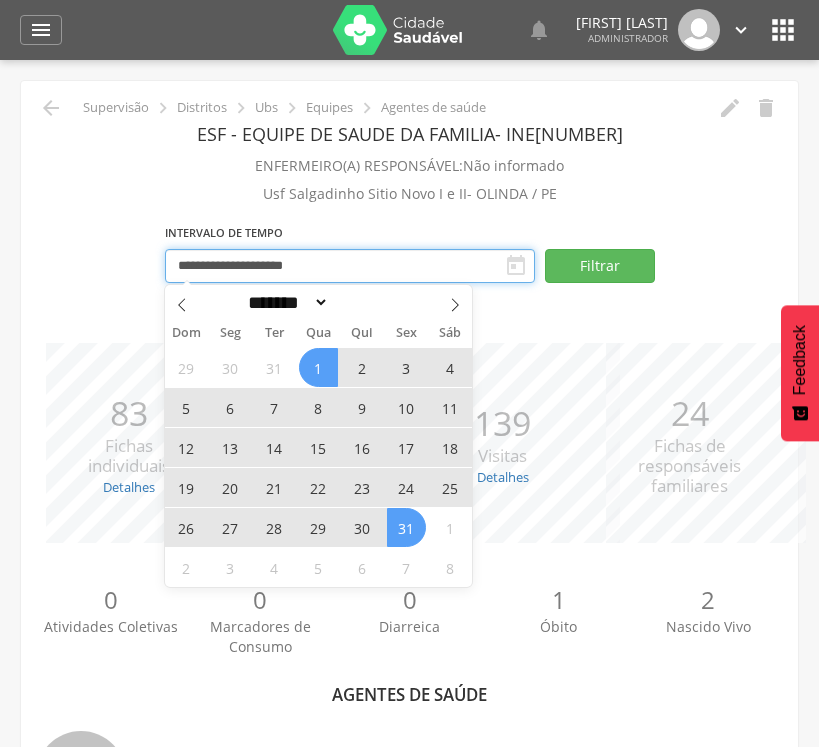 type on "**********" 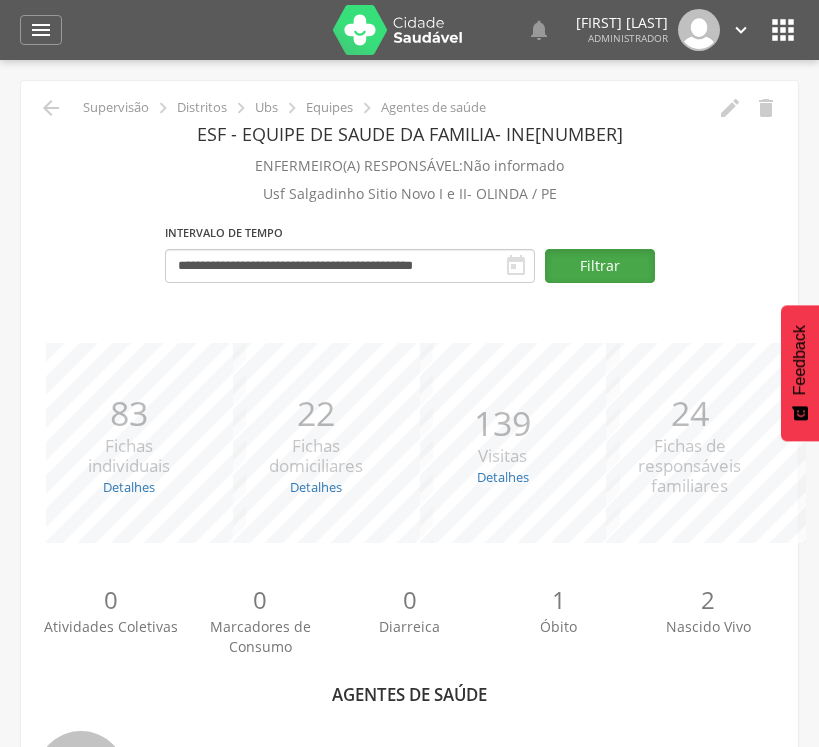 click on "Filtrar" at bounding box center (600, 266) 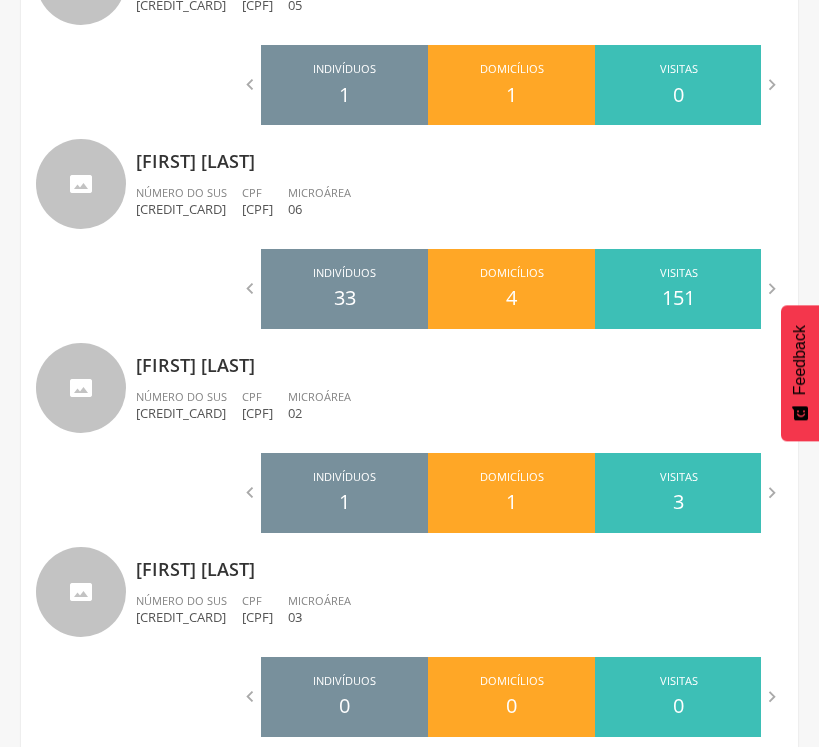 scroll, scrollTop: 143, scrollLeft: 0, axis: vertical 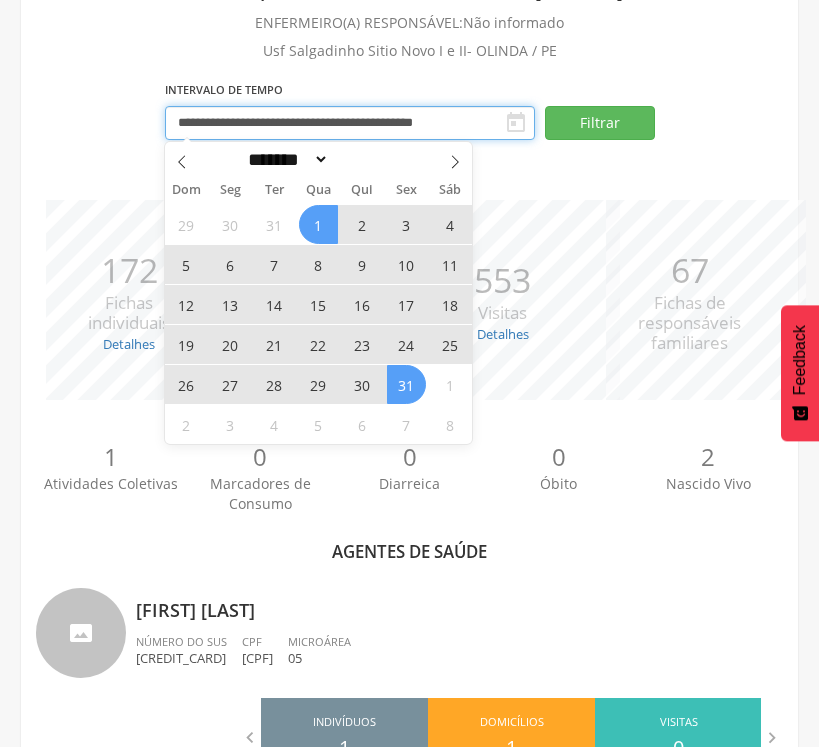 click on "**********" at bounding box center (350, 123) 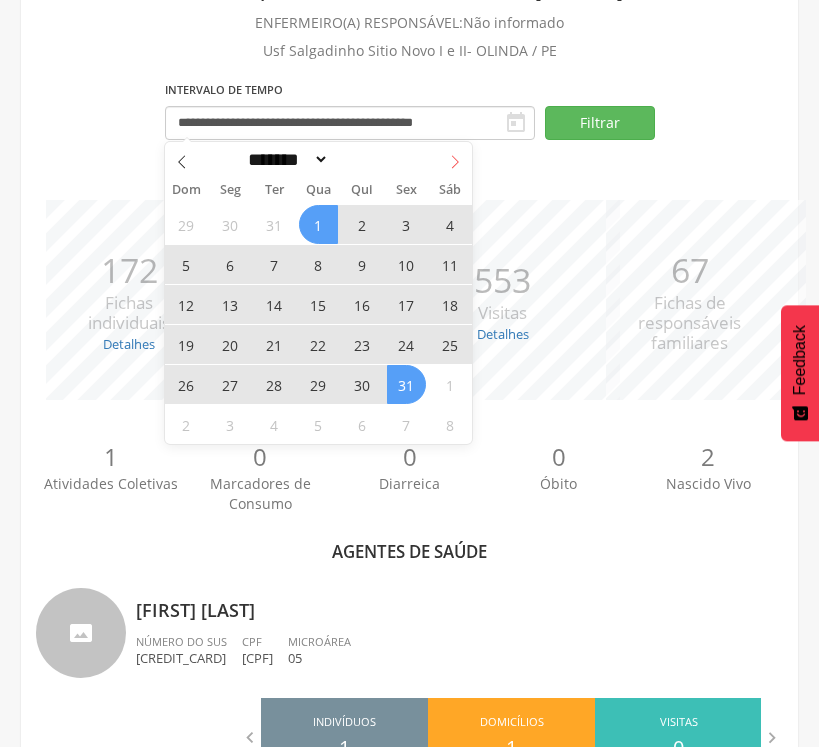 click at bounding box center [455, 159] 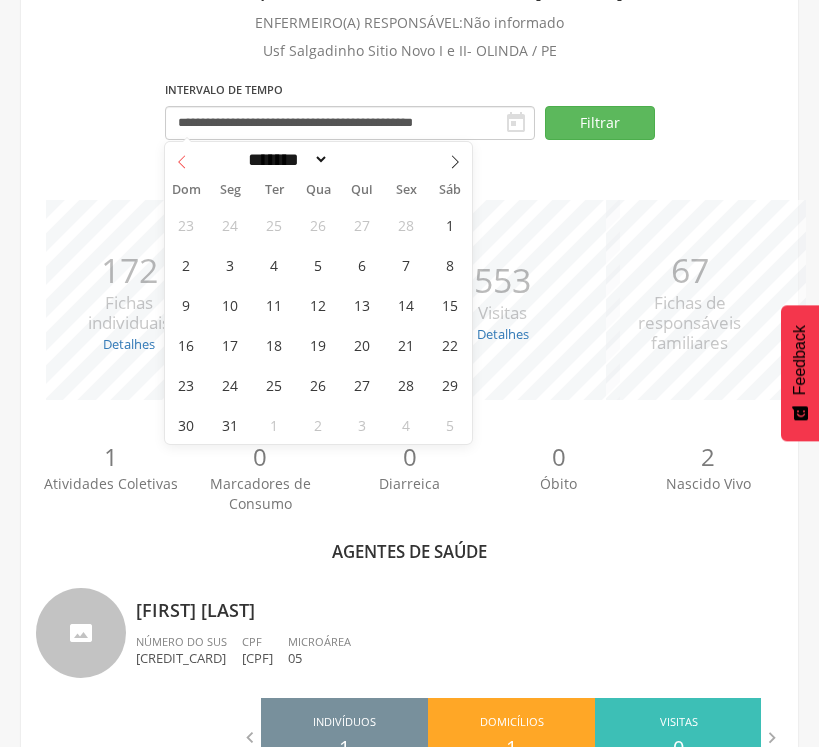 click 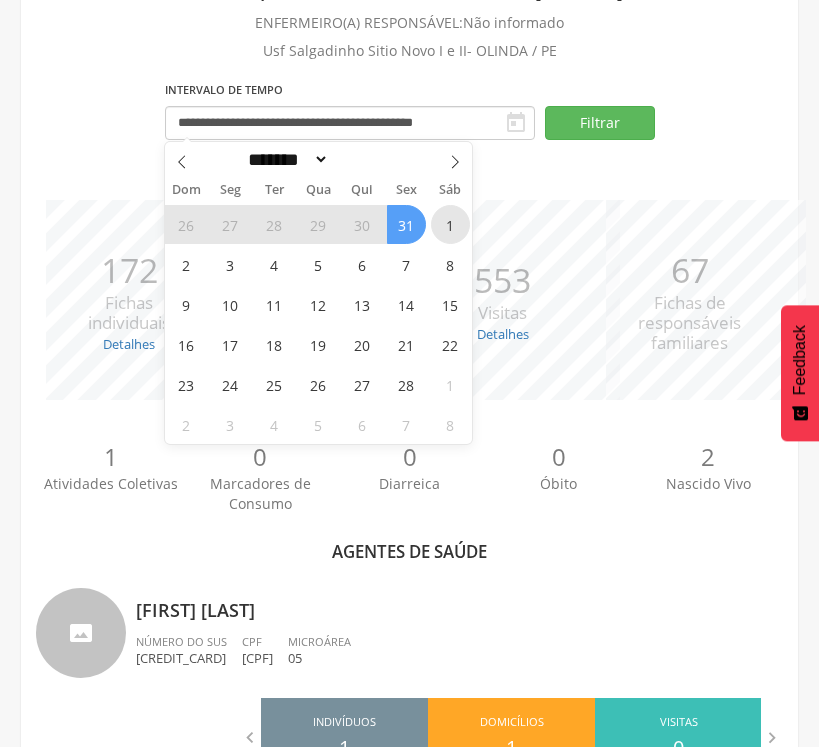 click on "1" at bounding box center [450, 224] 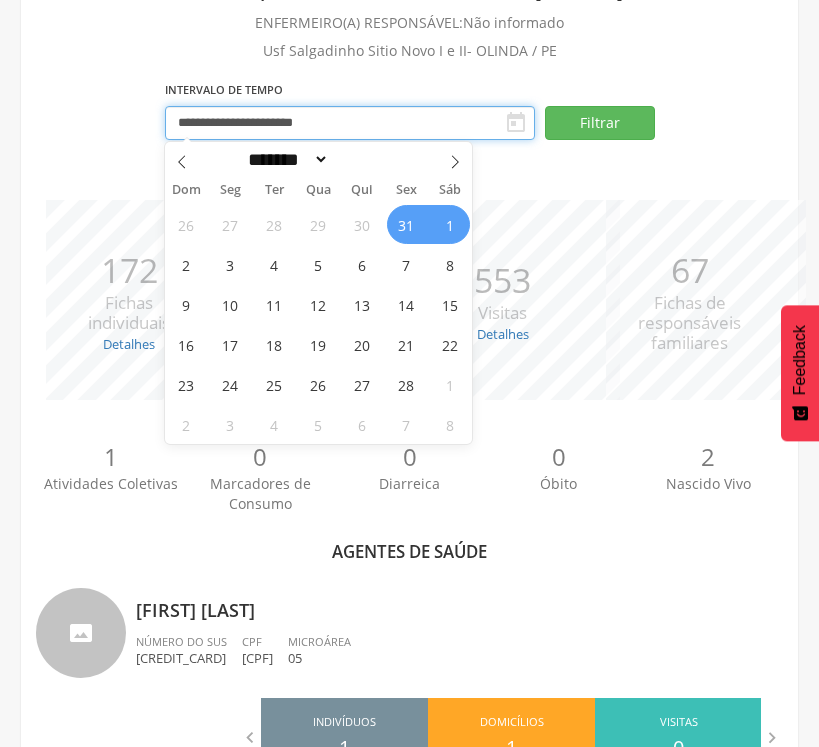 click on "**********" at bounding box center (350, 123) 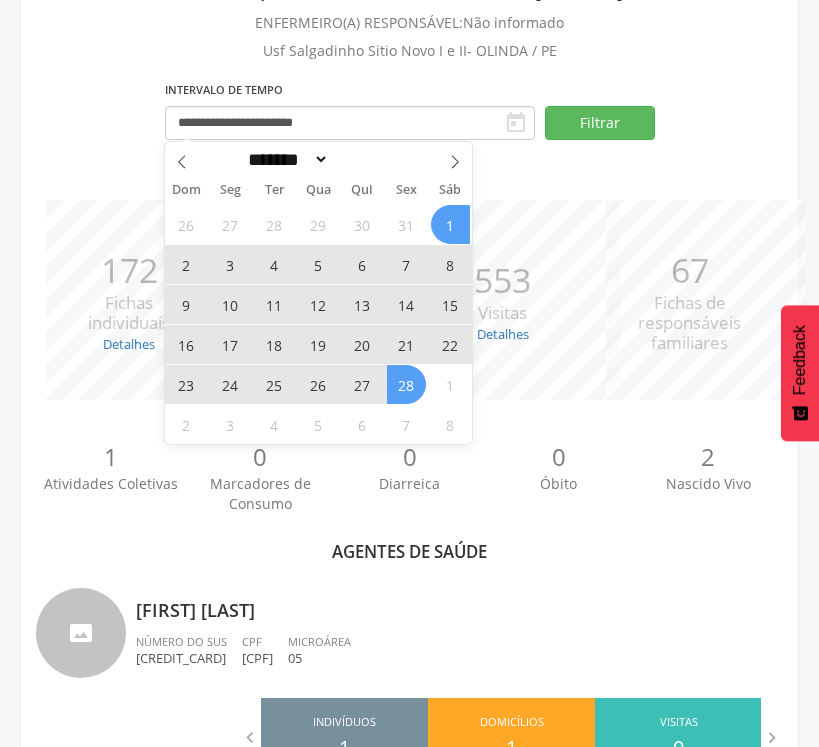 click on "28" at bounding box center (406, 384) 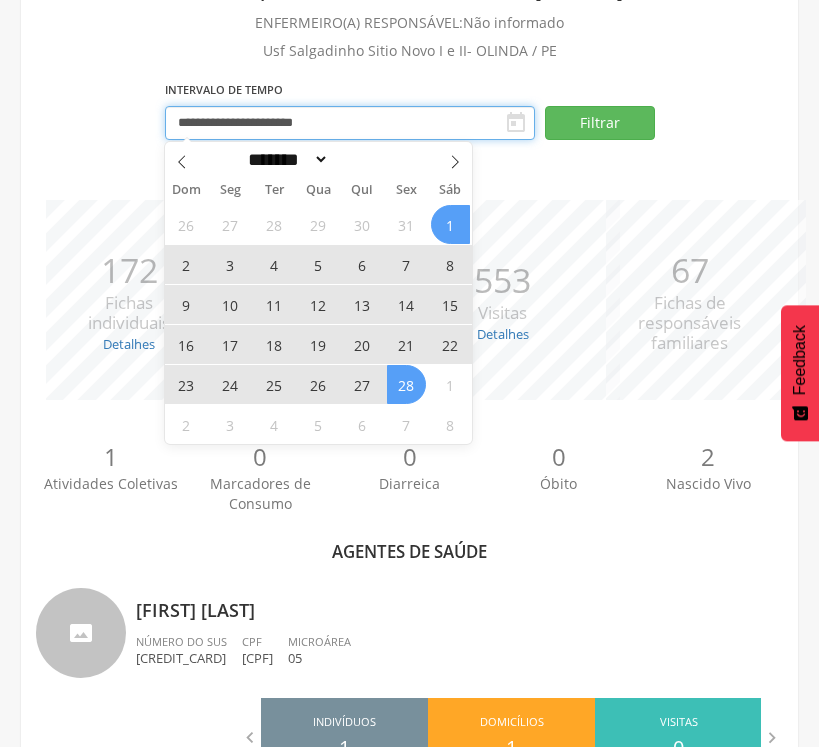 type on "**********" 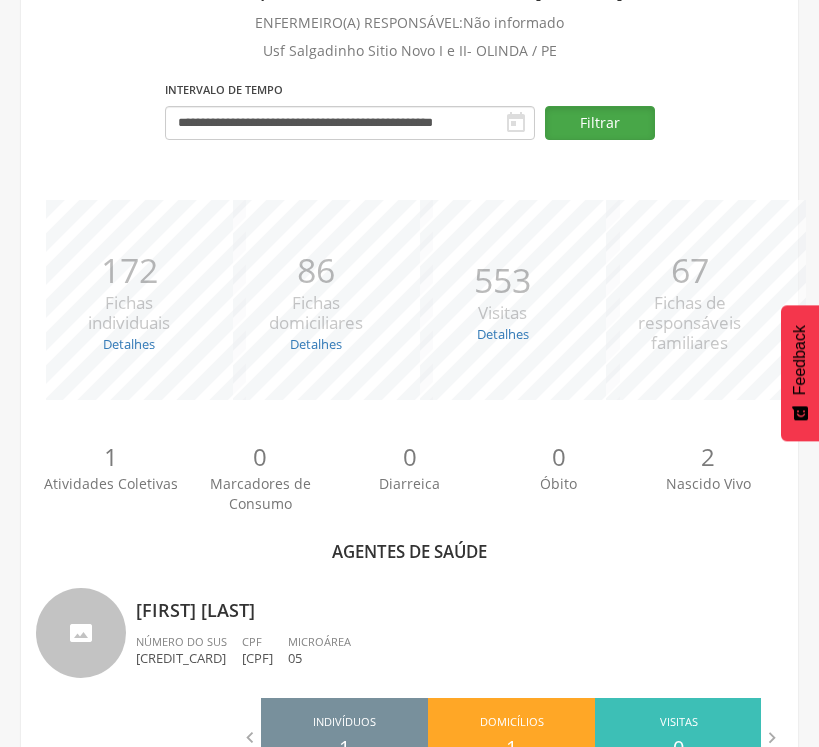 click on "Filtrar" at bounding box center (600, 123) 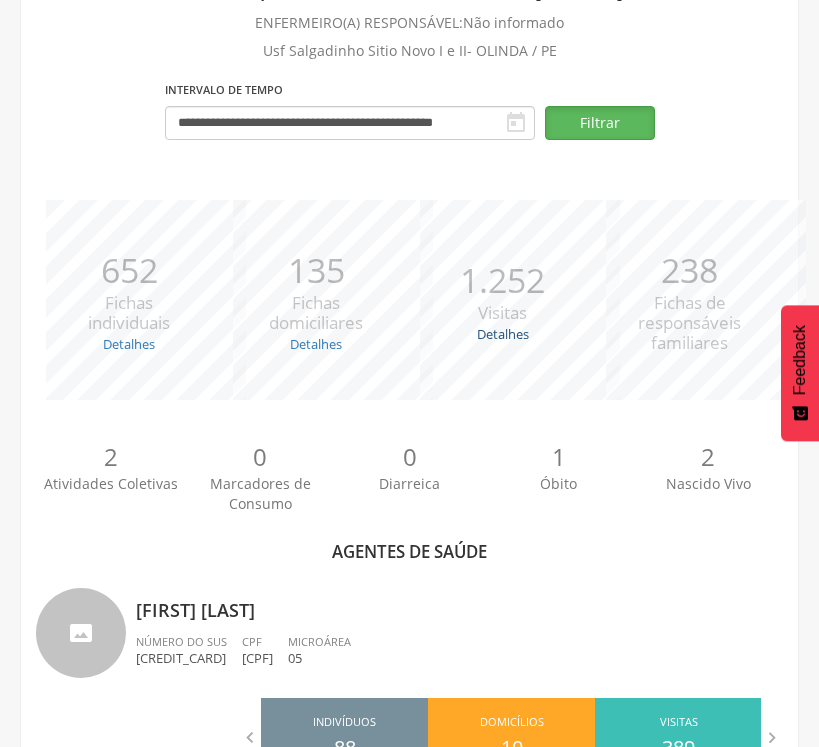 scroll, scrollTop: 796, scrollLeft: 0, axis: vertical 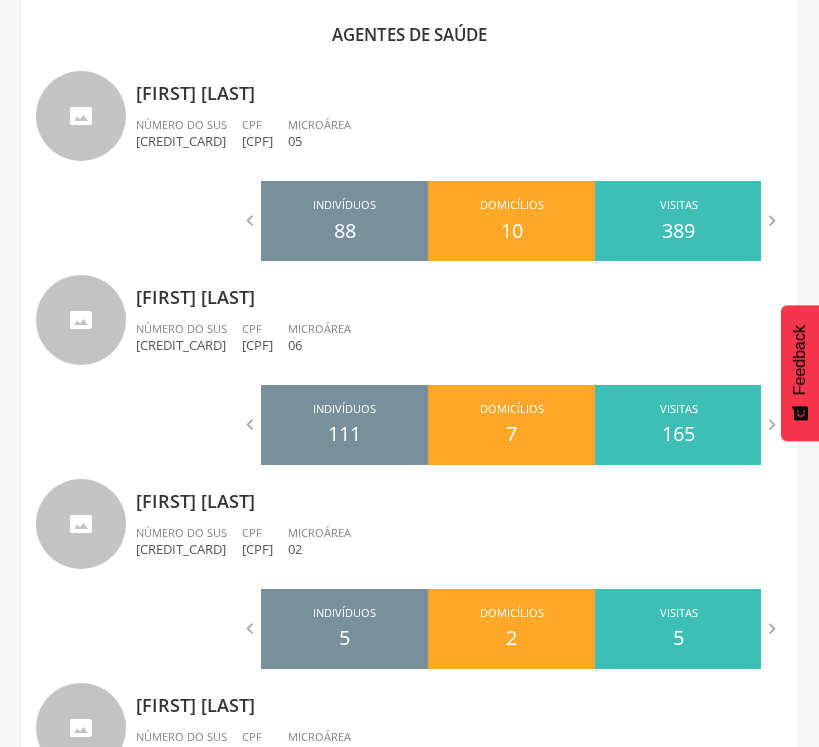 click on "Agentes de saúde" at bounding box center (409, 35) 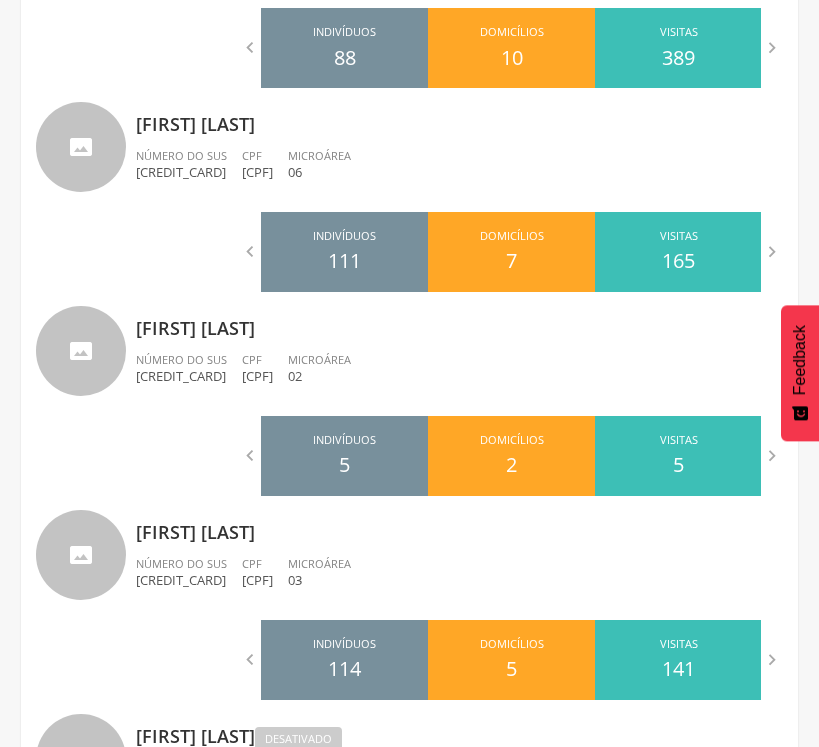 scroll, scrollTop: 837, scrollLeft: 0, axis: vertical 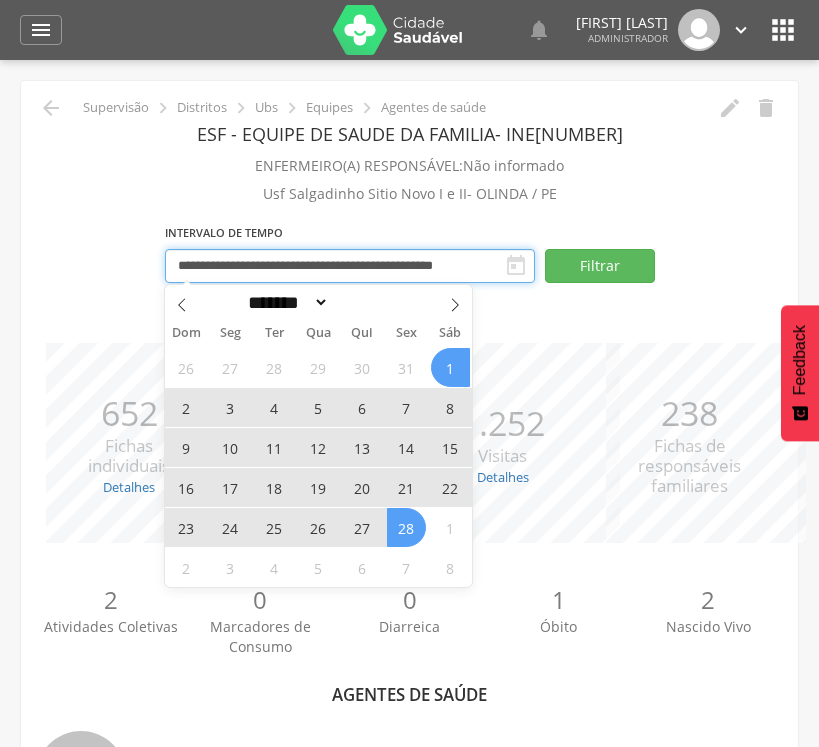 click on "**********" at bounding box center [350, 266] 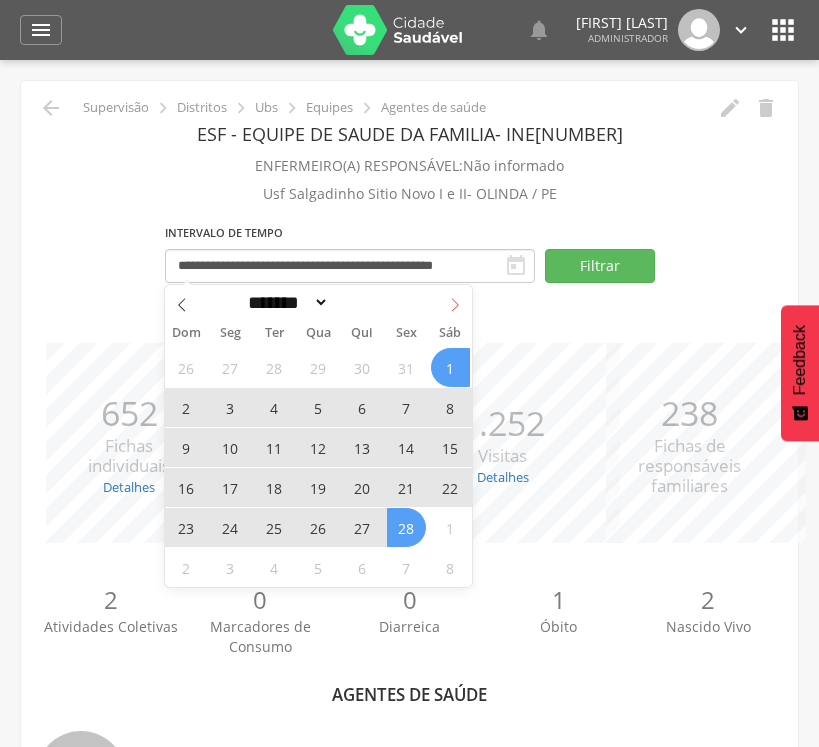 click 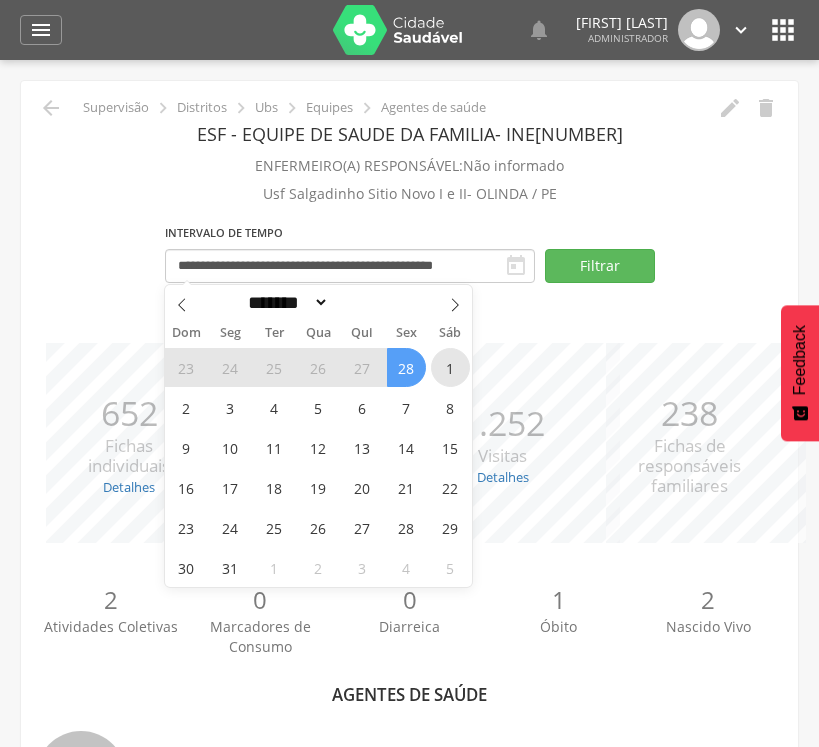 click on "1" at bounding box center [450, 367] 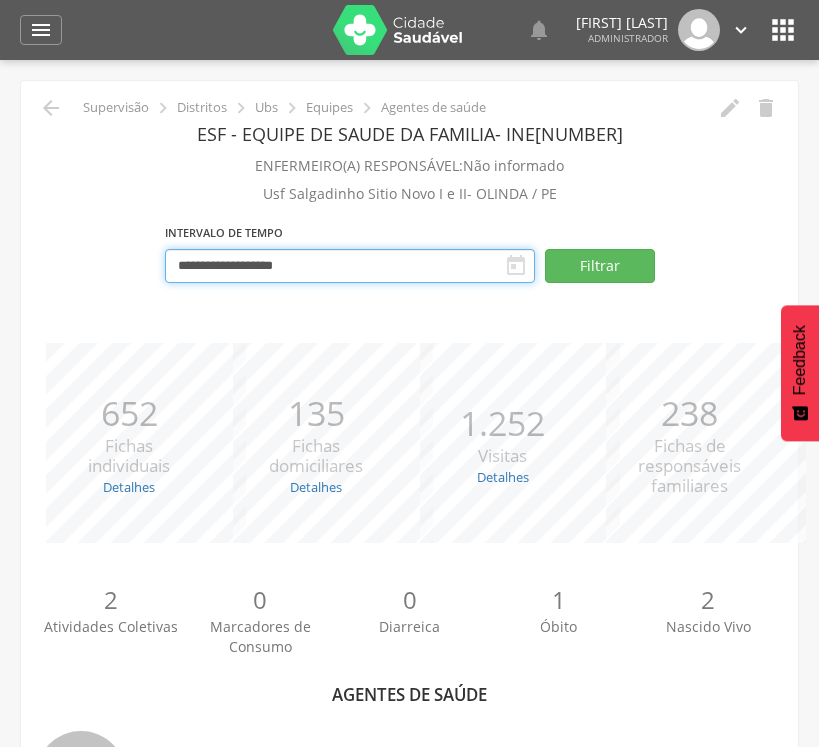 click on "**********" at bounding box center (350, 266) 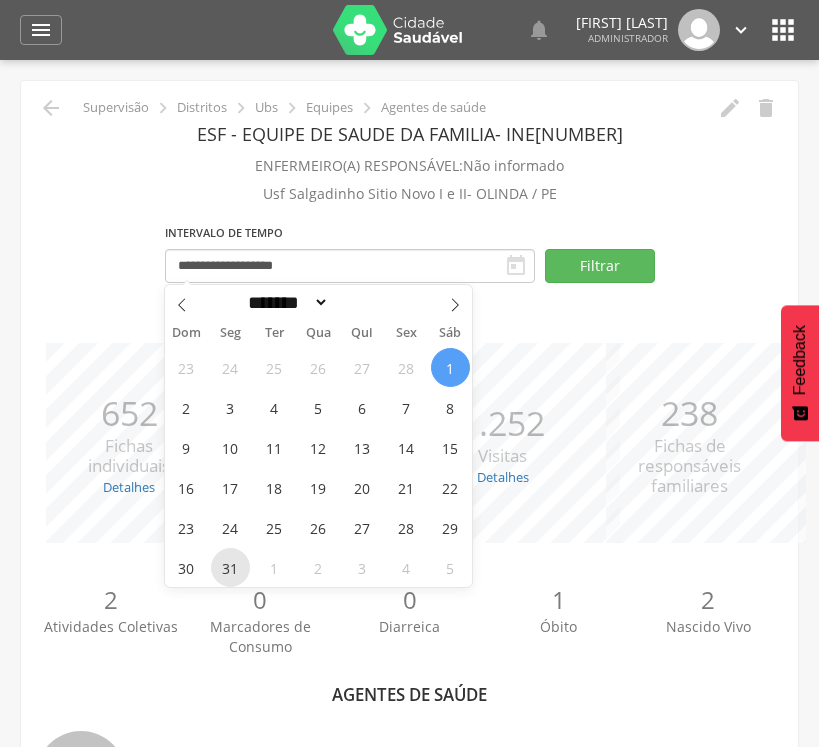 click on "31" at bounding box center [230, 567] 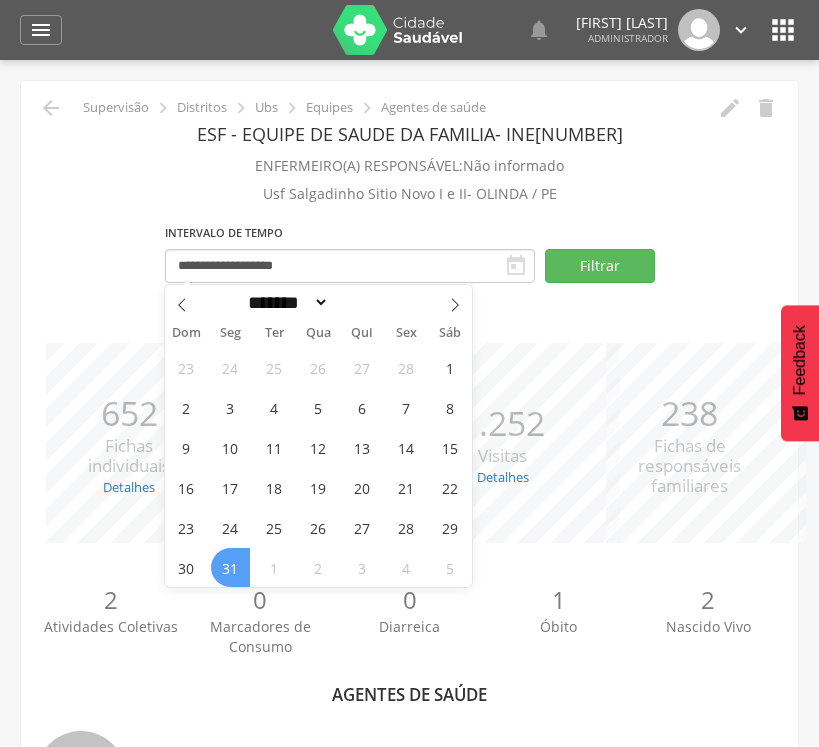 click on "31" at bounding box center (230, 567) 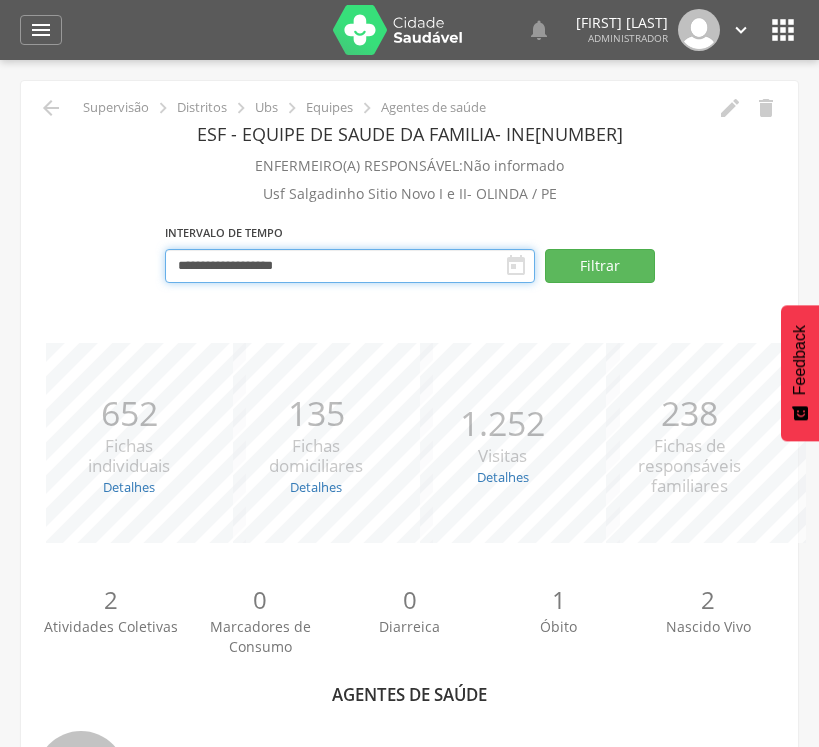 click on "**********" at bounding box center (350, 266) 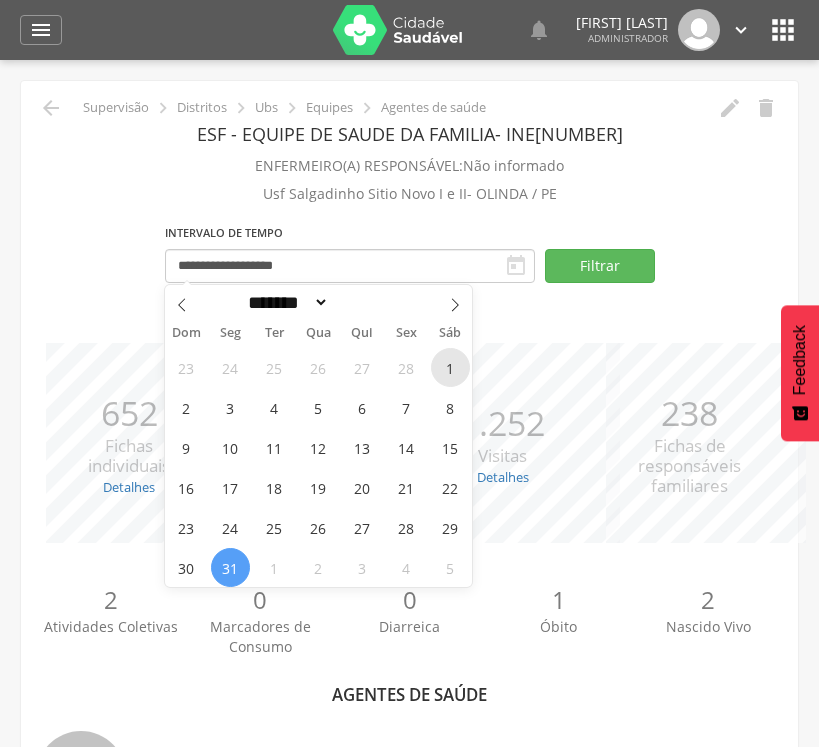 click on "1" at bounding box center [450, 367] 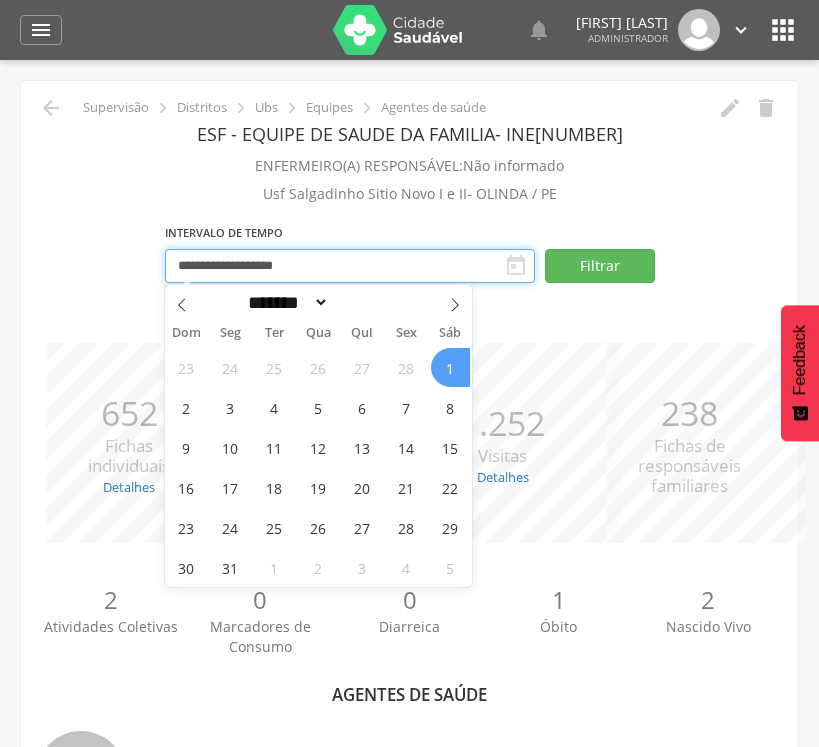 click on "**********" at bounding box center [350, 266] 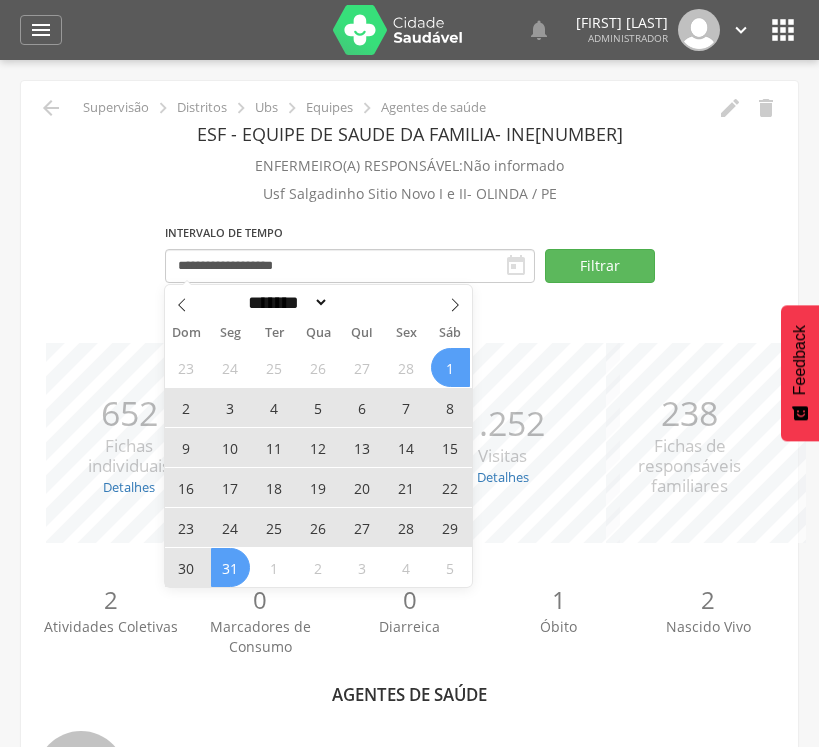 click on "31" at bounding box center (230, 567) 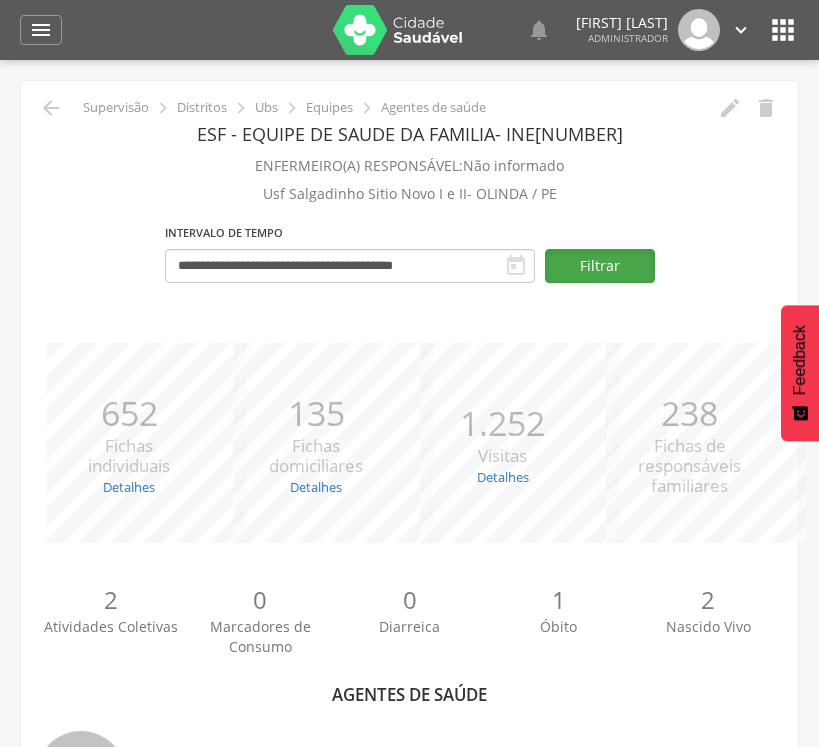 click on "Filtrar" at bounding box center (600, 266) 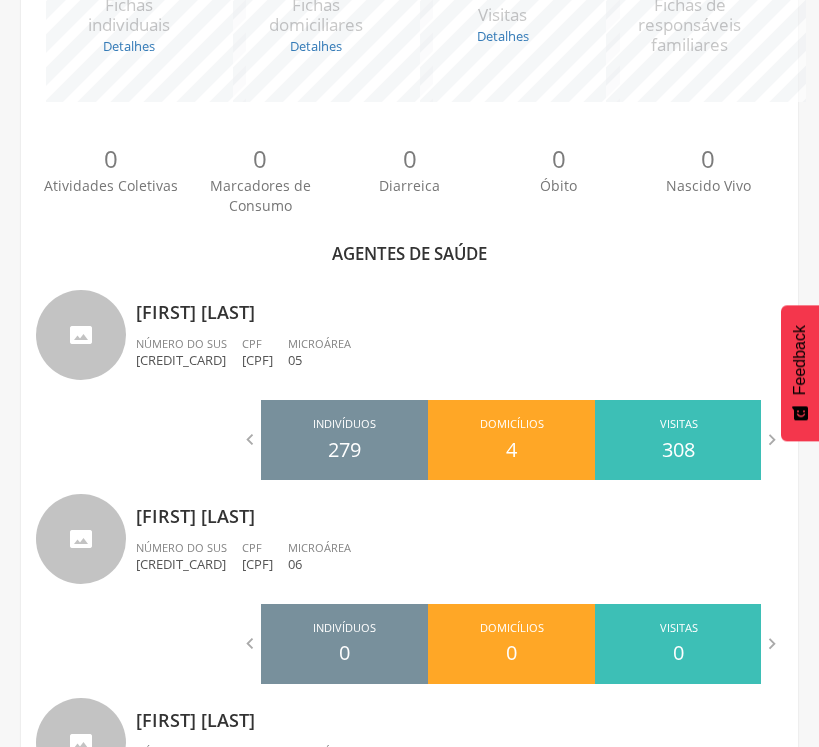 scroll, scrollTop: 0, scrollLeft: 0, axis: both 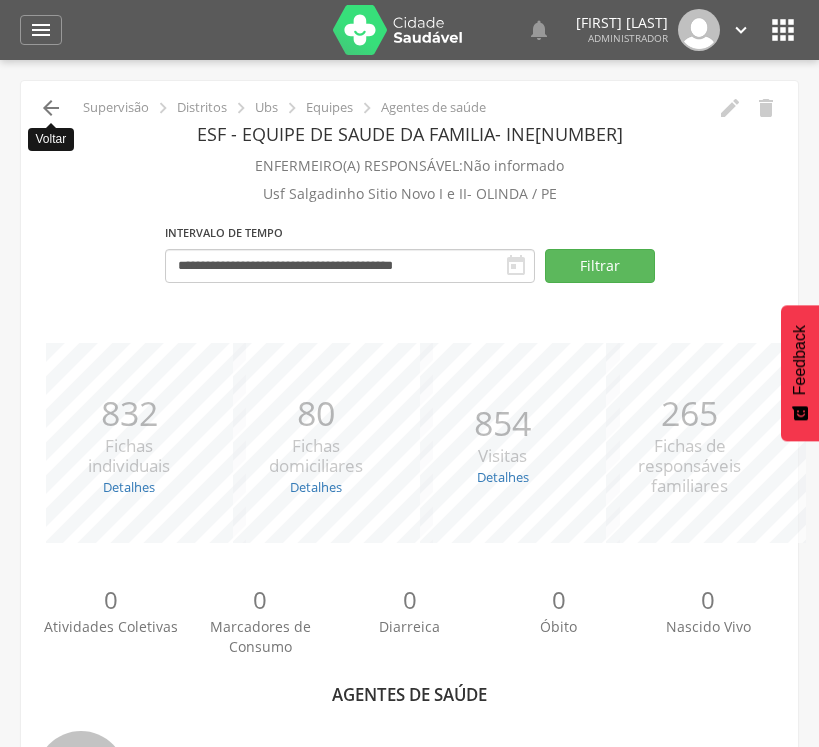 click on "" at bounding box center [51, 108] 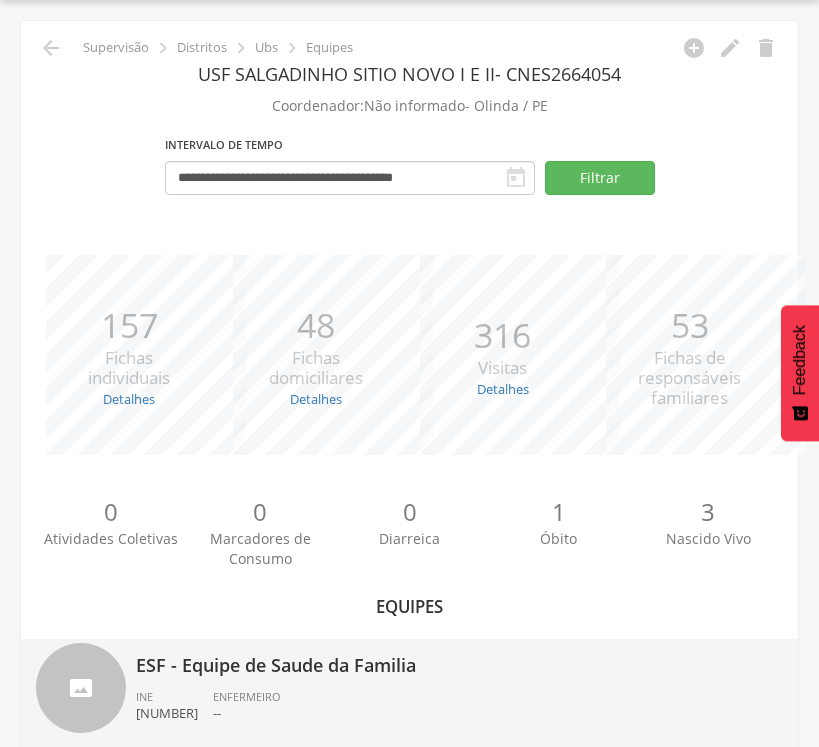 click on "ESF - Equipe de Saude da Familia" at bounding box center [459, 659] 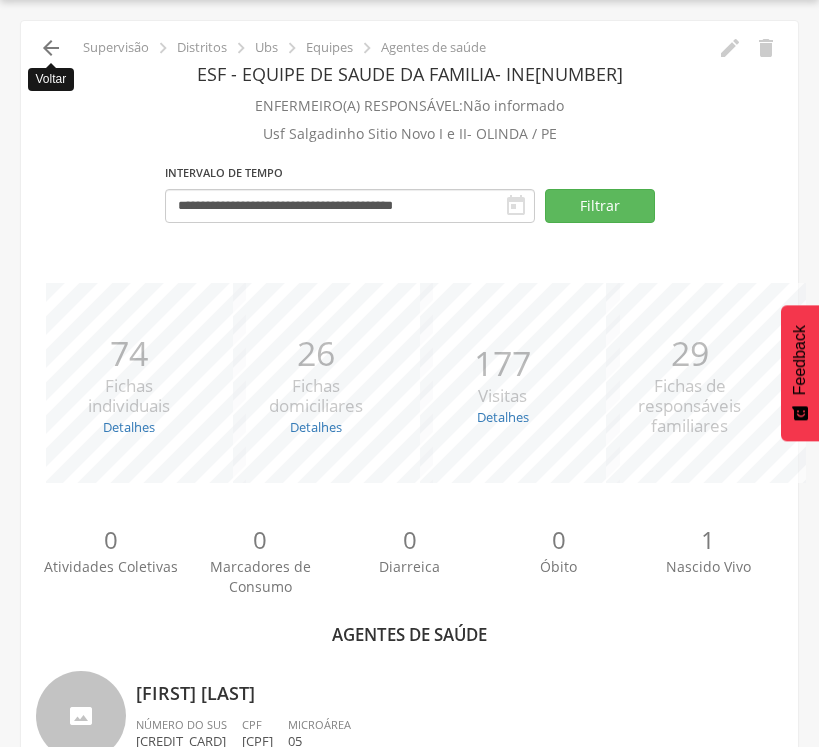 click on "" at bounding box center [51, 48] 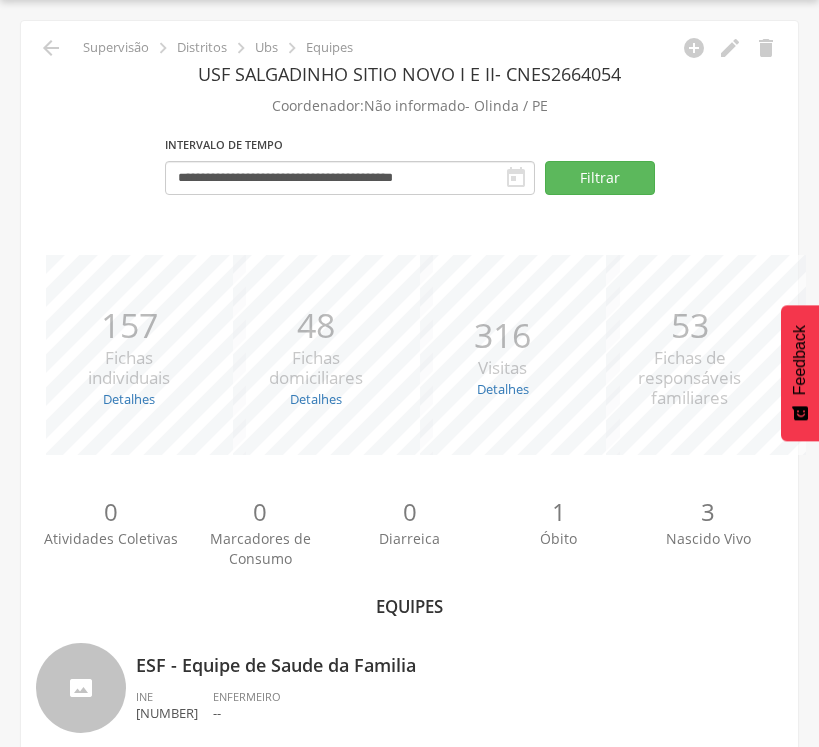 scroll, scrollTop: 600, scrollLeft: 0, axis: vertical 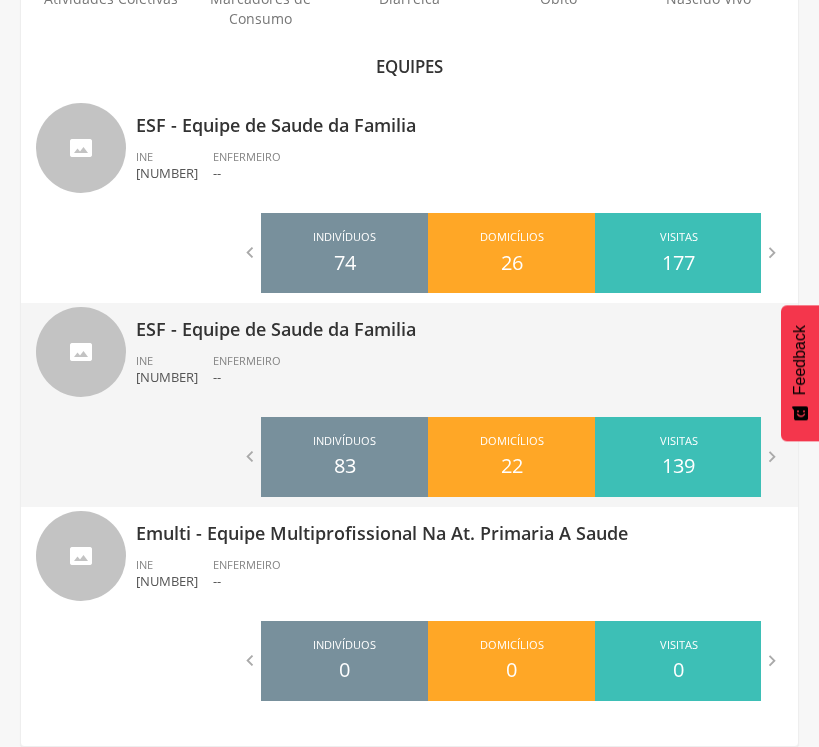click on "ESF - Equipe de Saude da Familia" at bounding box center (459, 323) 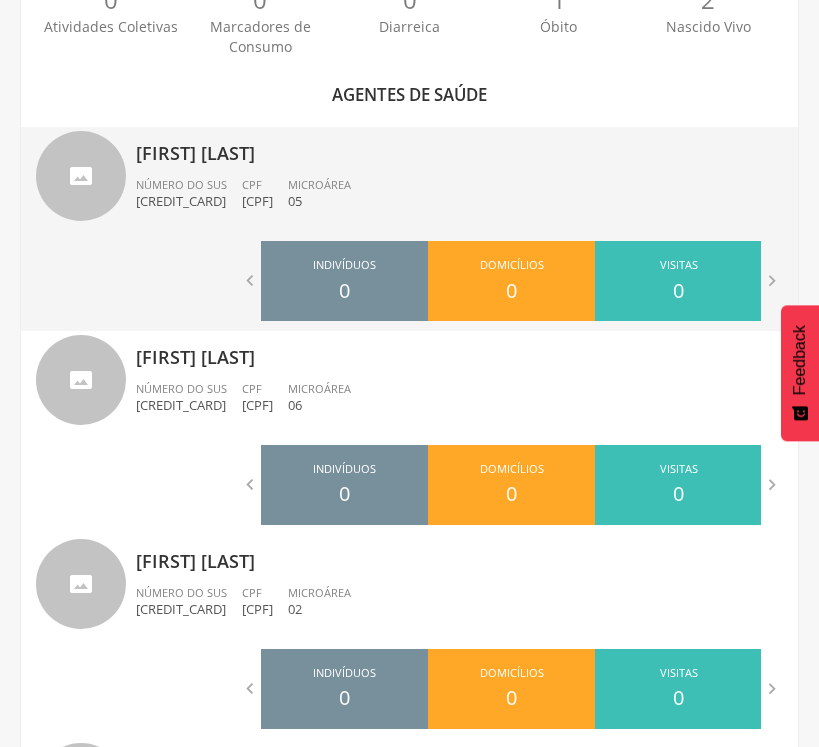 scroll, scrollTop: 0, scrollLeft: 0, axis: both 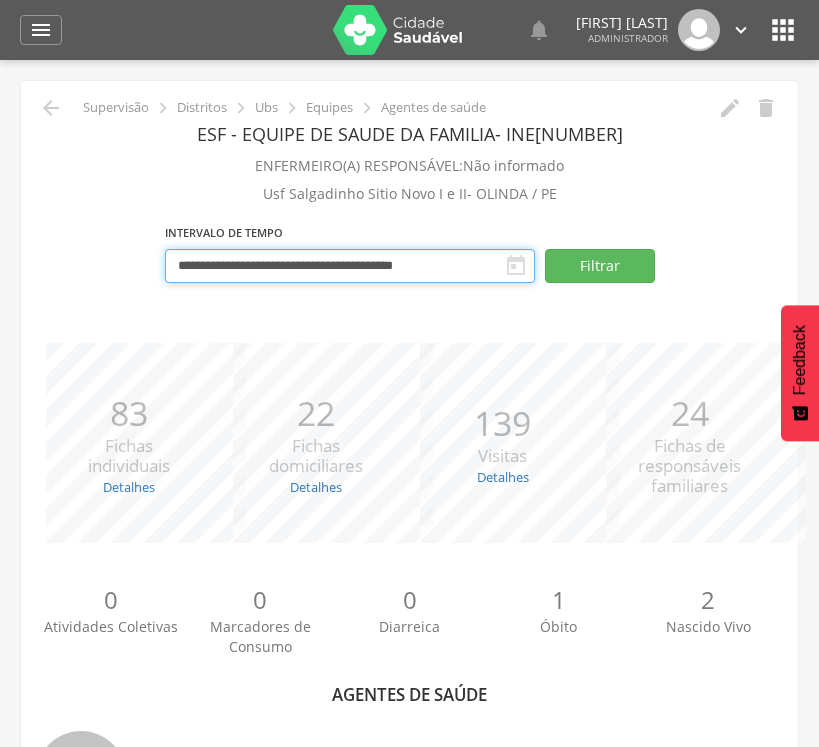 click on "**********" at bounding box center (350, 266) 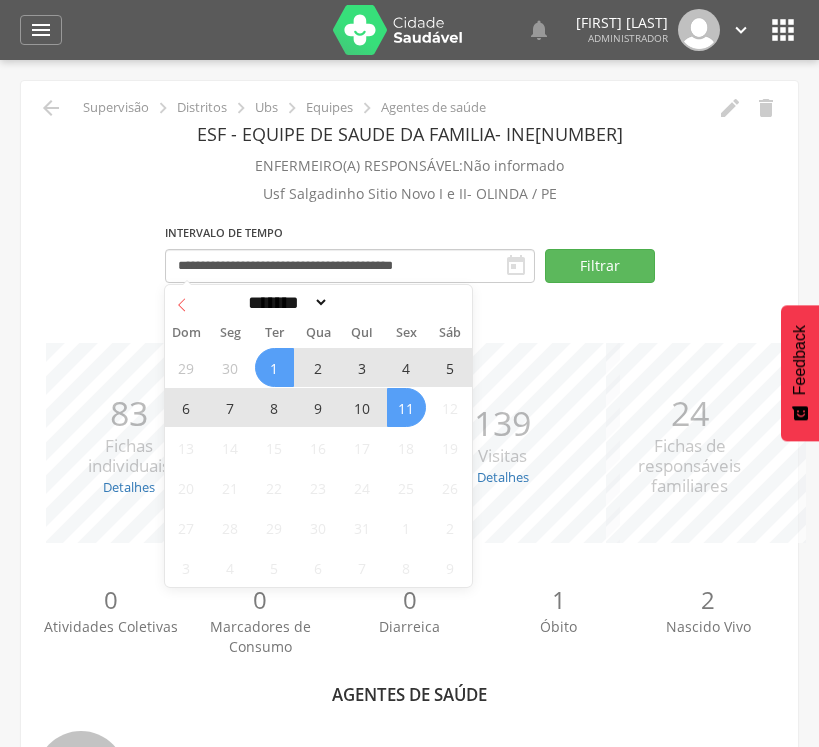 click 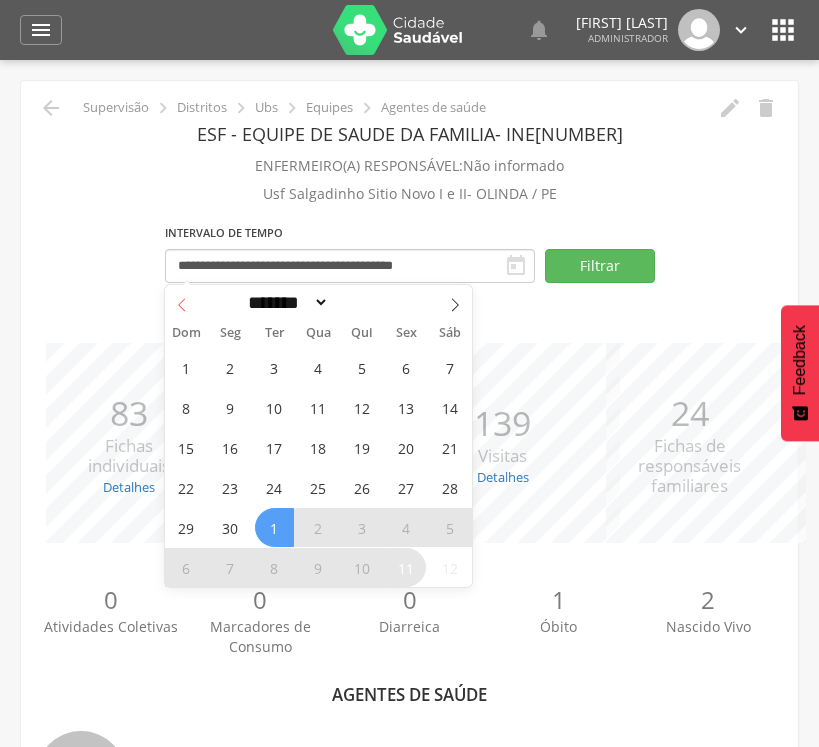 click 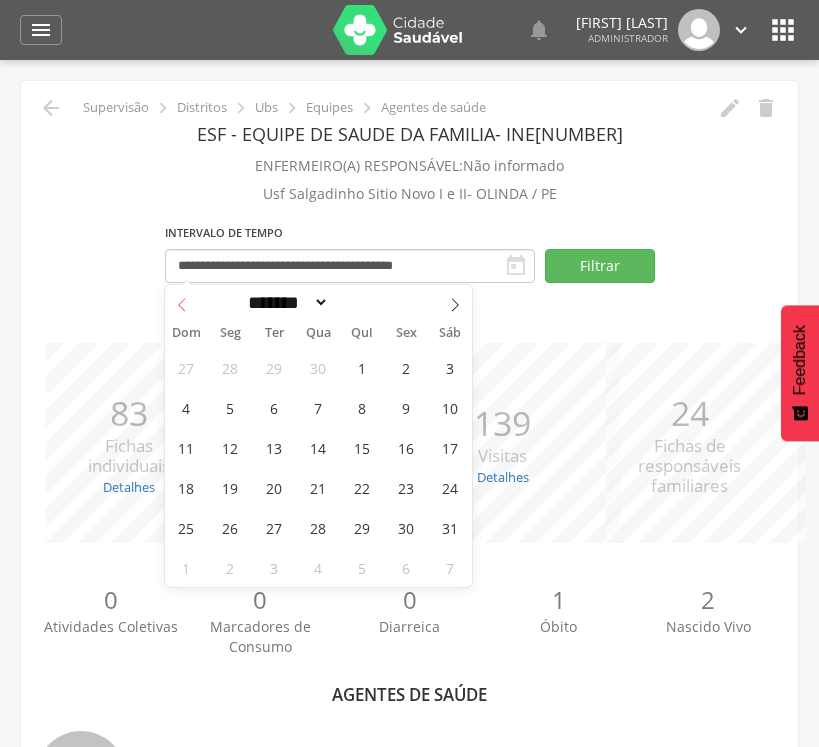 click 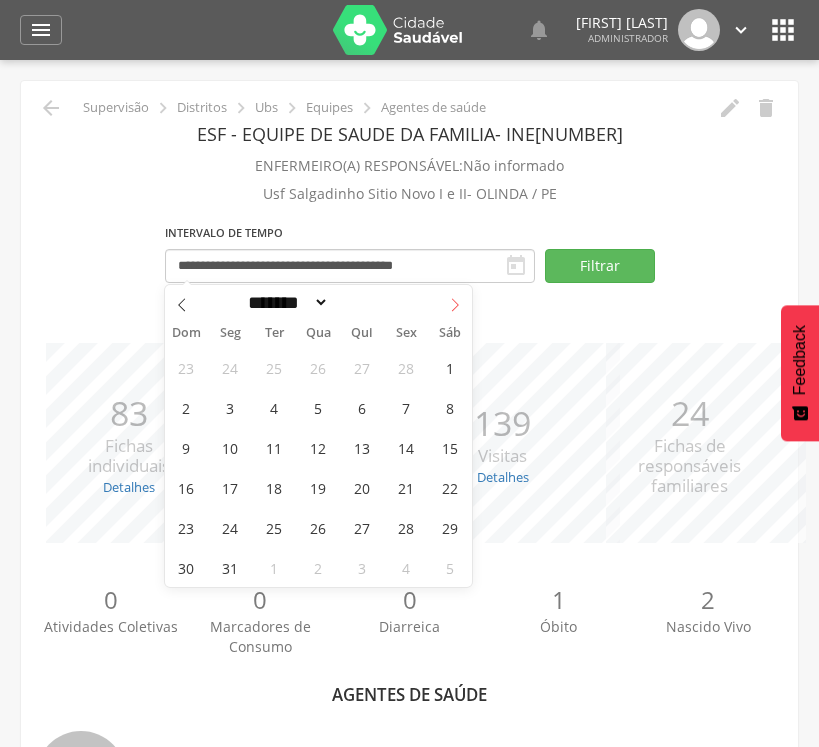 click at bounding box center (455, 302) 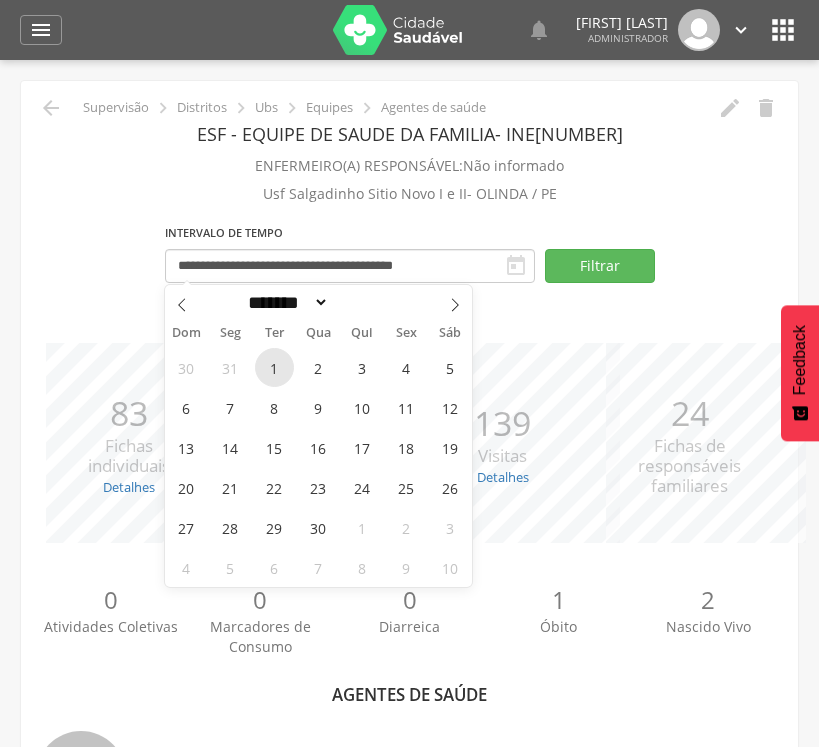 click on "1" at bounding box center (274, 367) 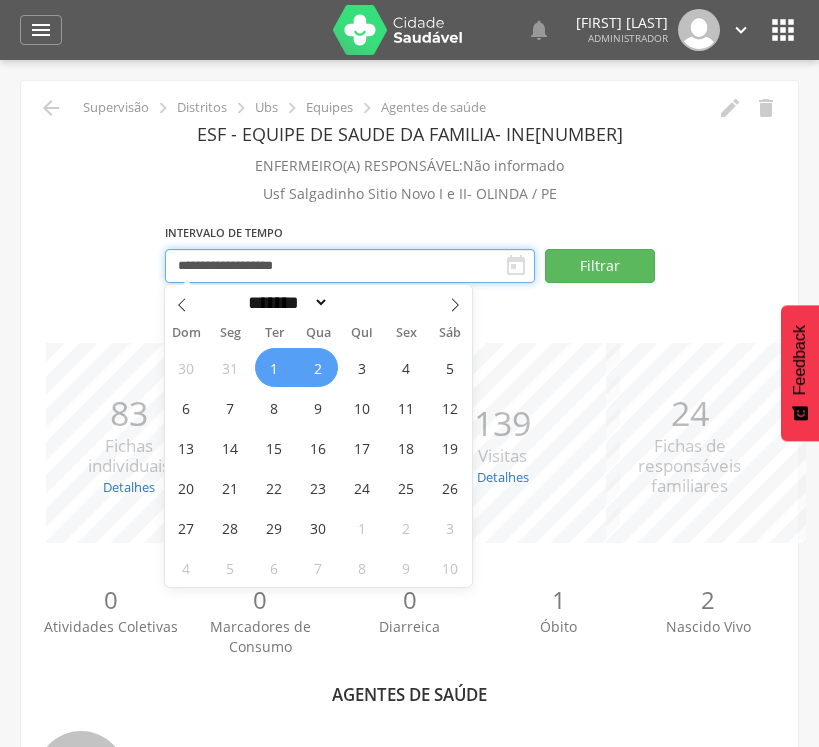 click on "**********" at bounding box center [350, 266] 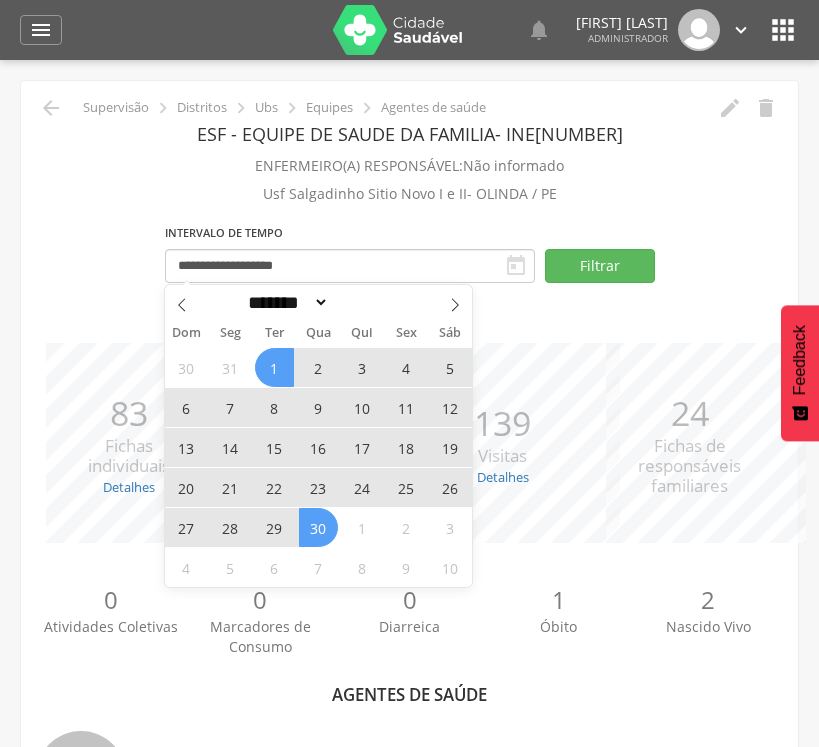 click on "30" at bounding box center (318, 527) 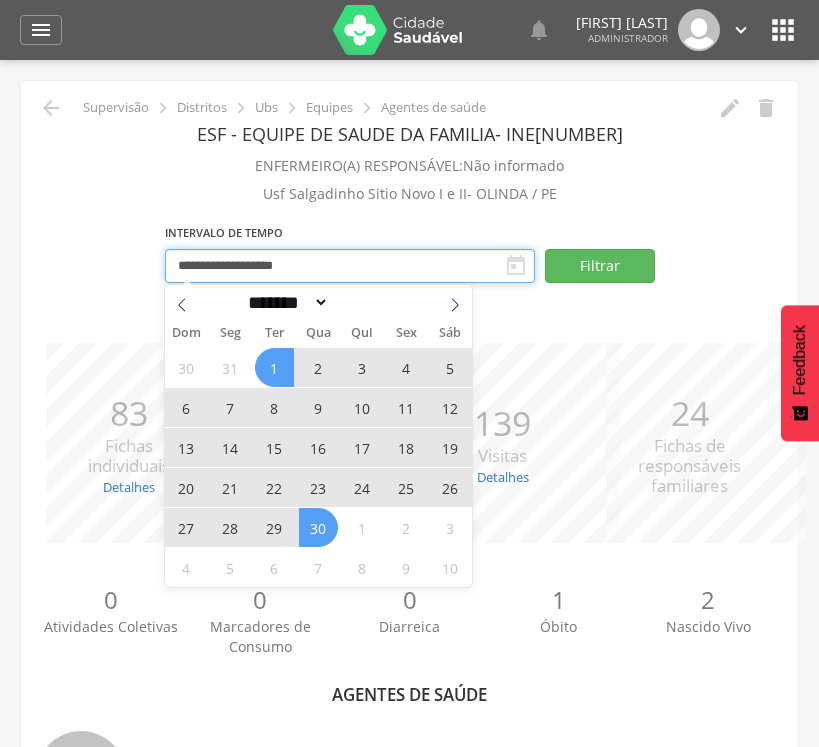 type on "**********" 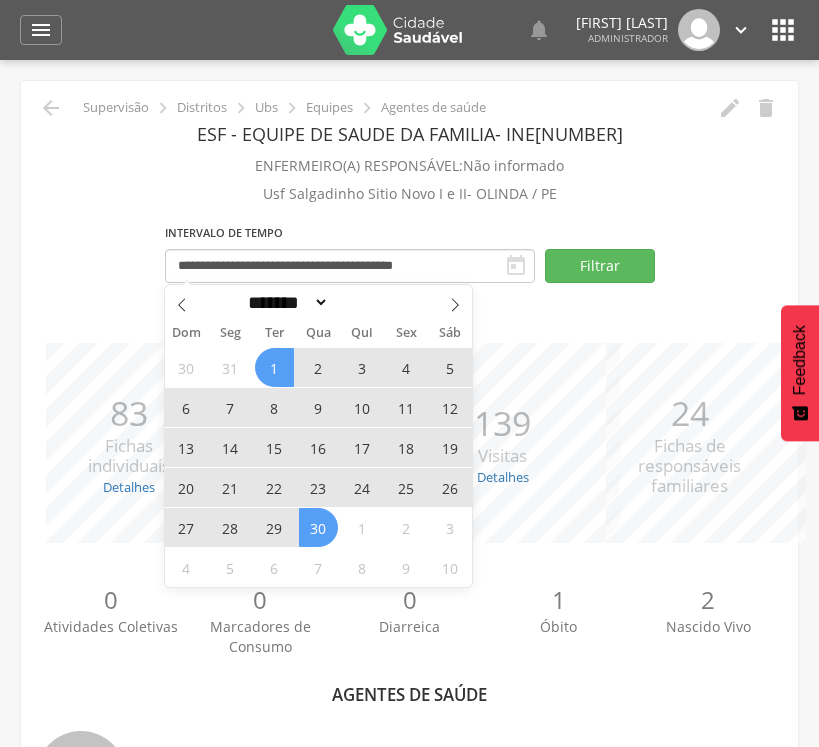 click on "***
22
Fichas  domiciliares
Detalhes
Novas:  22
Atualizadas:  0" at bounding box center (316, 443) 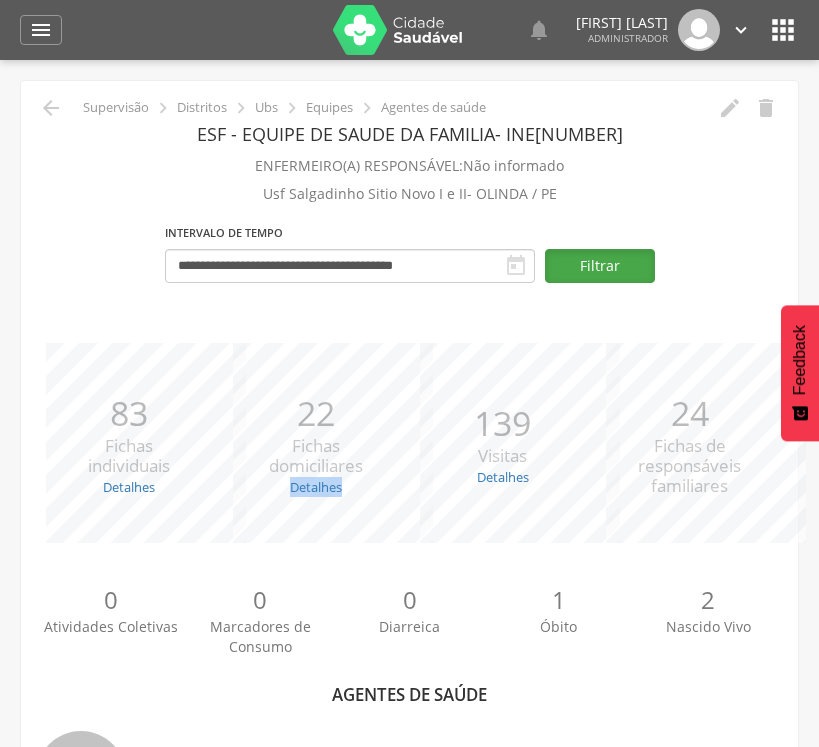 click on "Filtrar" at bounding box center [600, 266] 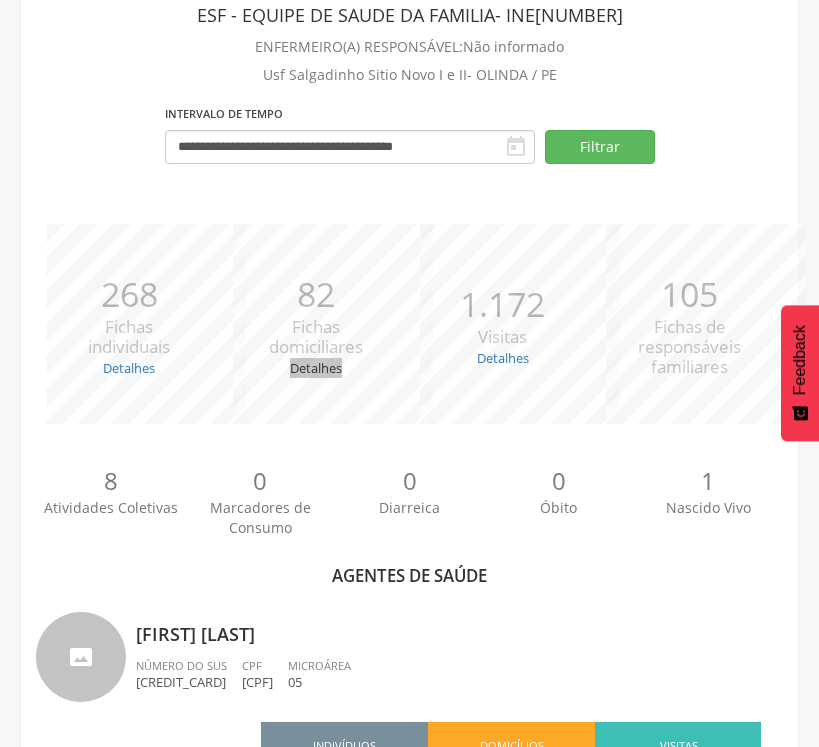scroll, scrollTop: 0, scrollLeft: 0, axis: both 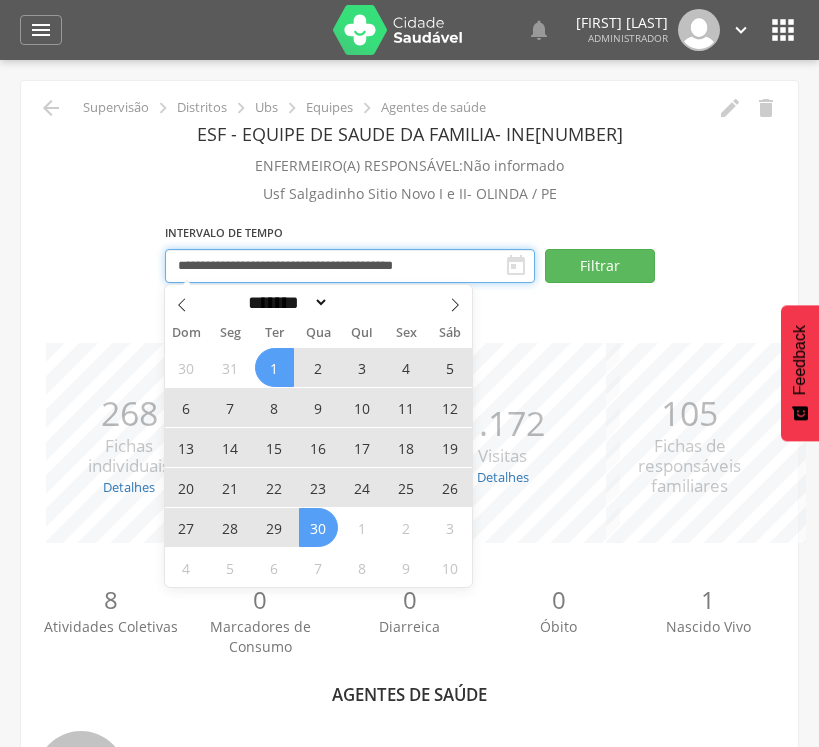 click on "**********" at bounding box center (350, 266) 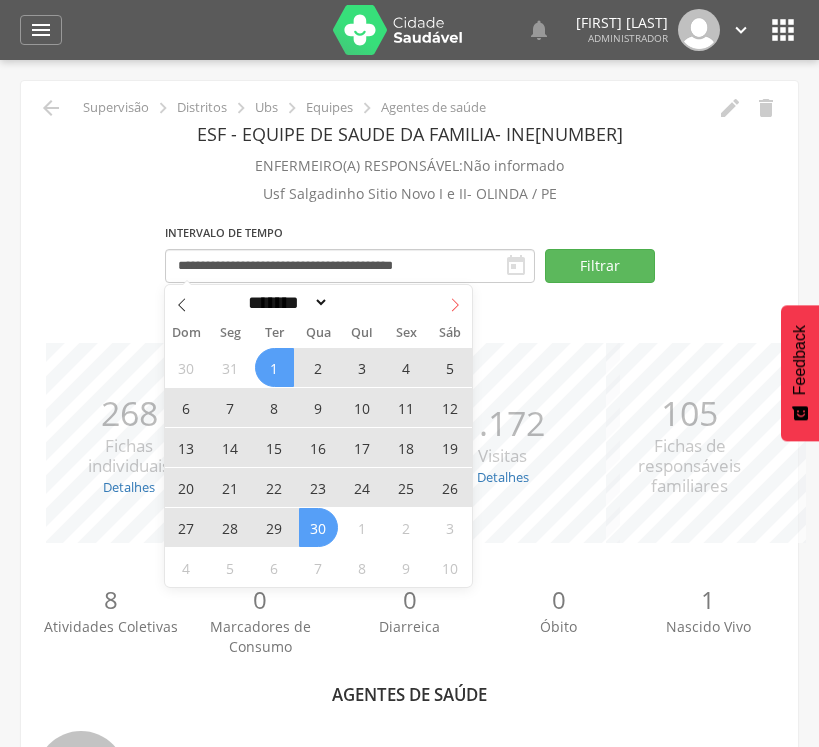 click 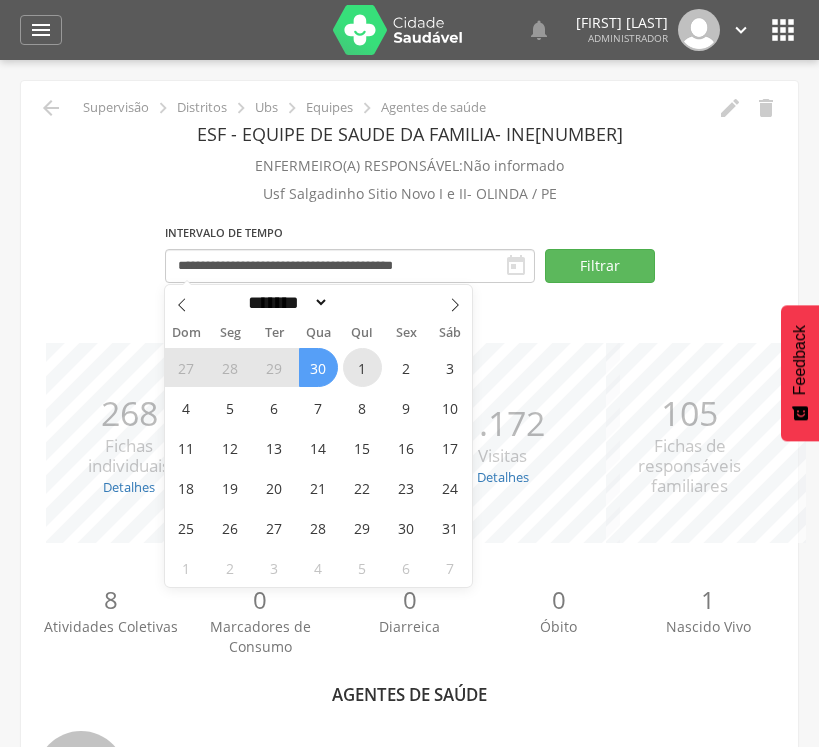 click on "1" at bounding box center (362, 367) 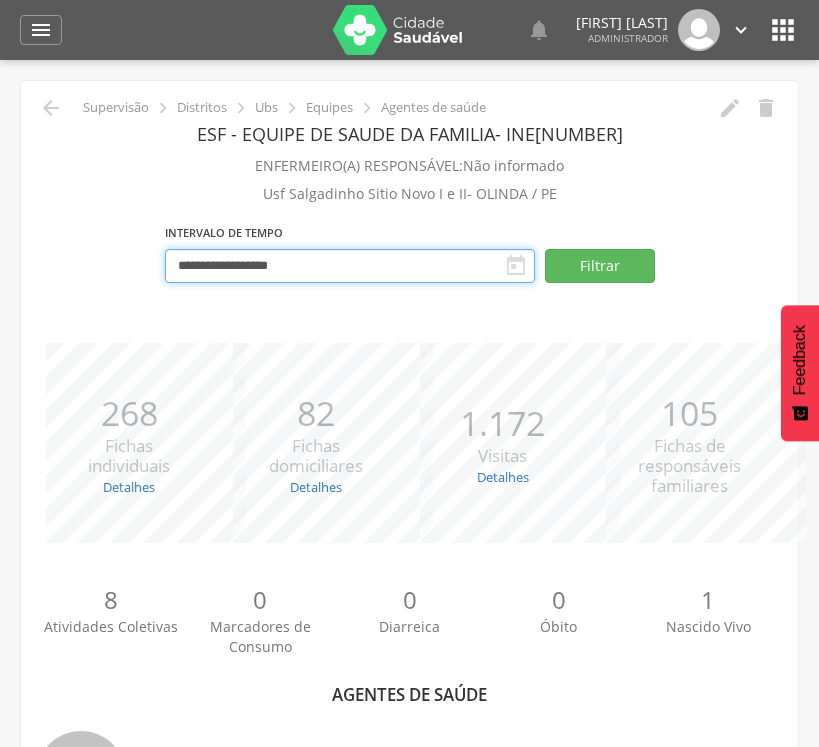 click on "**********" at bounding box center (350, 266) 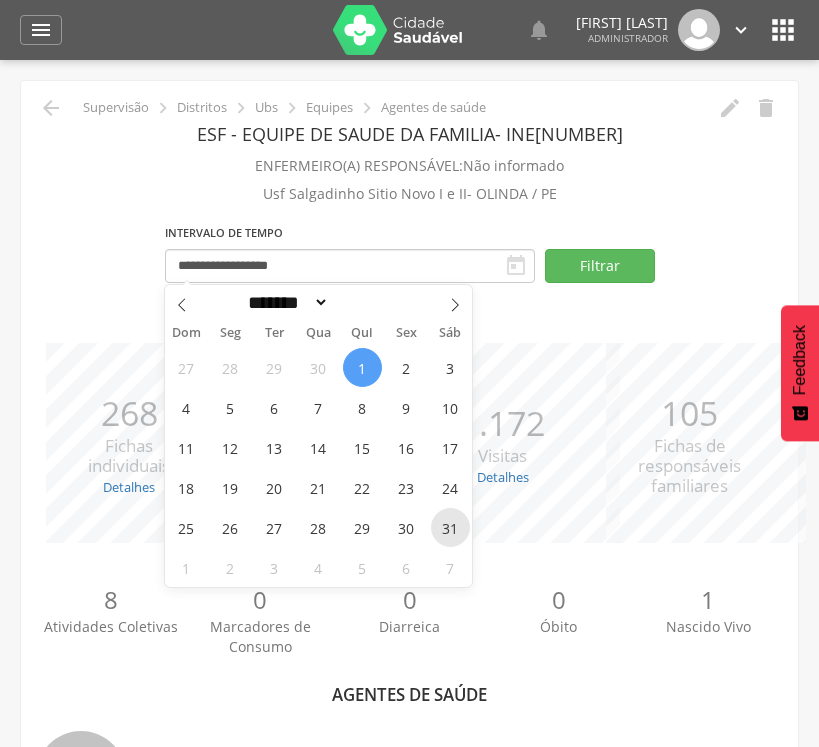 click on "31" at bounding box center (450, 527) 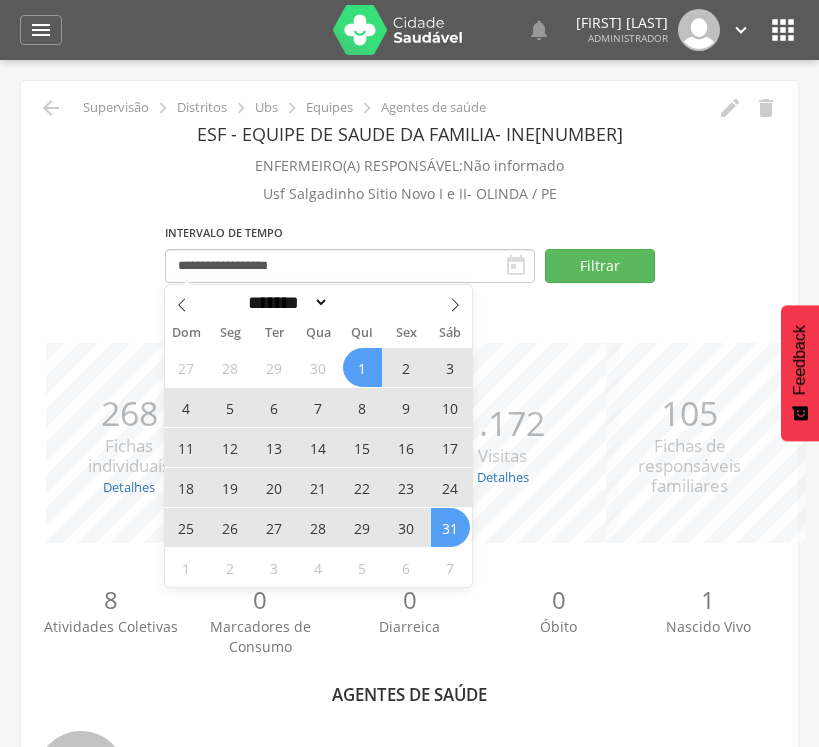 click on "1" at bounding box center (362, 367) 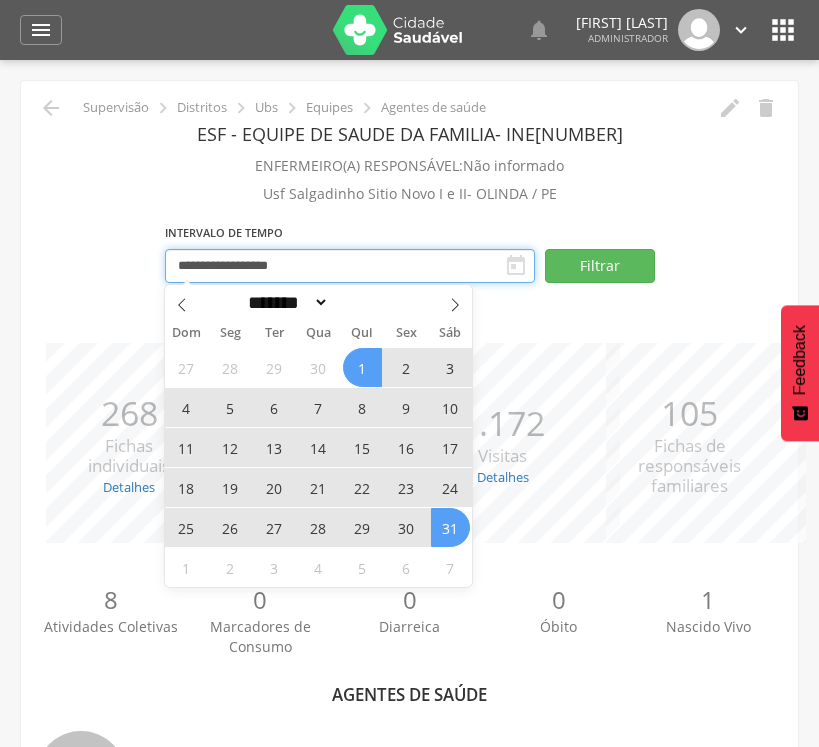 type on "**********" 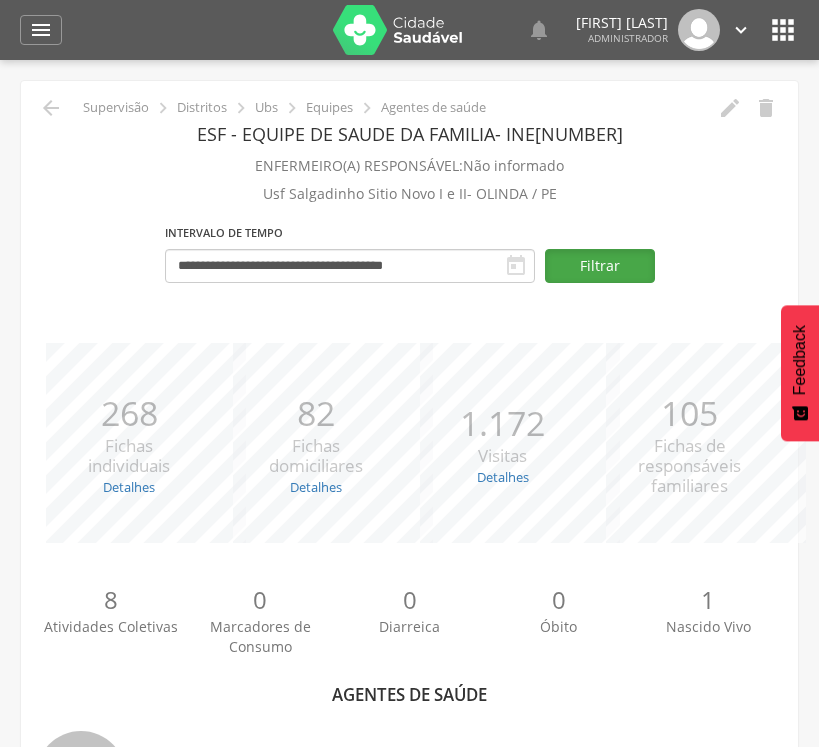 click on "Filtrar" at bounding box center [600, 266] 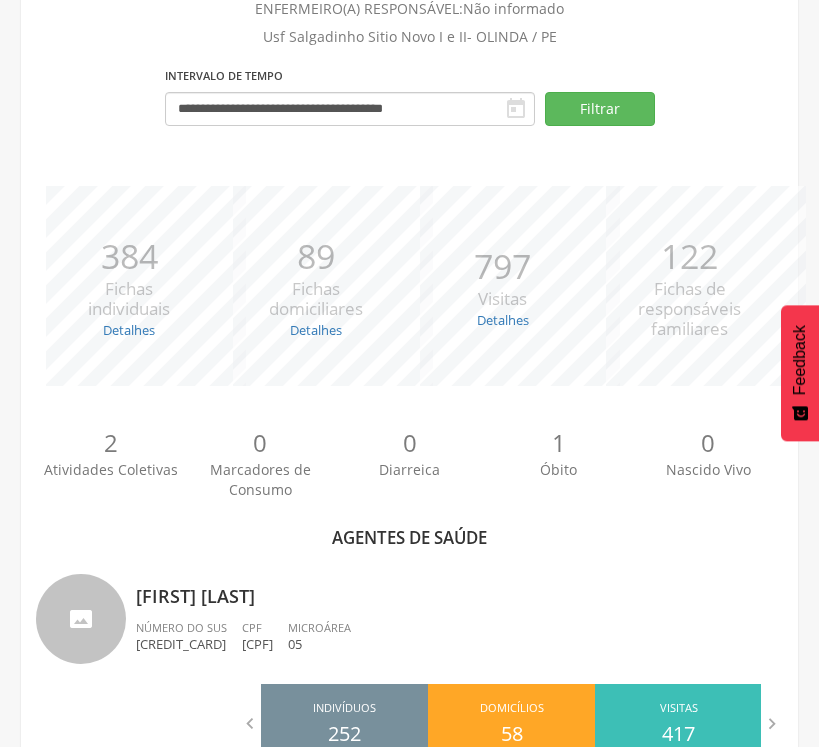 scroll, scrollTop: 0, scrollLeft: 0, axis: both 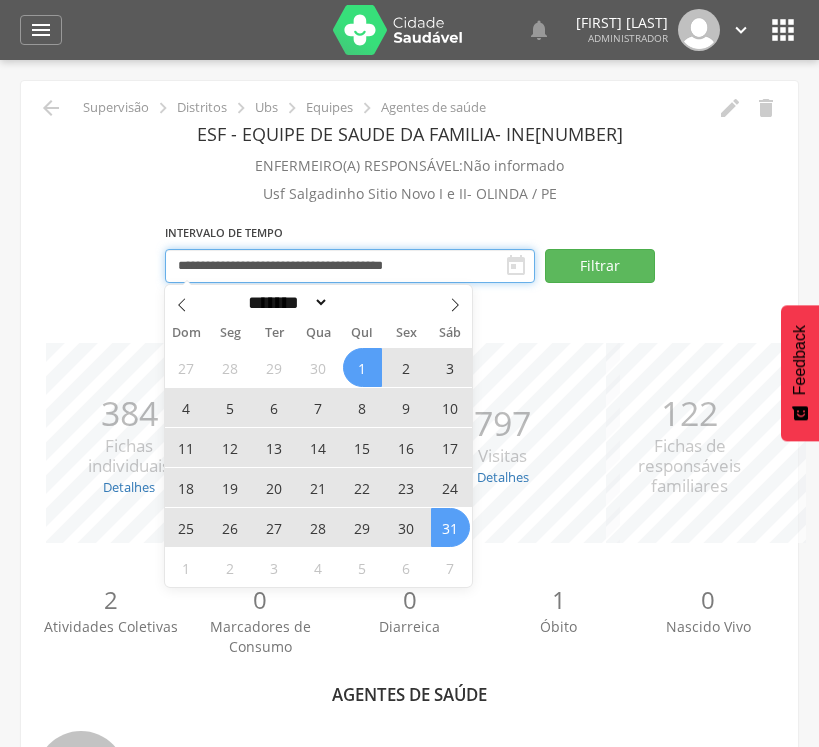 click on "**********" at bounding box center [350, 266] 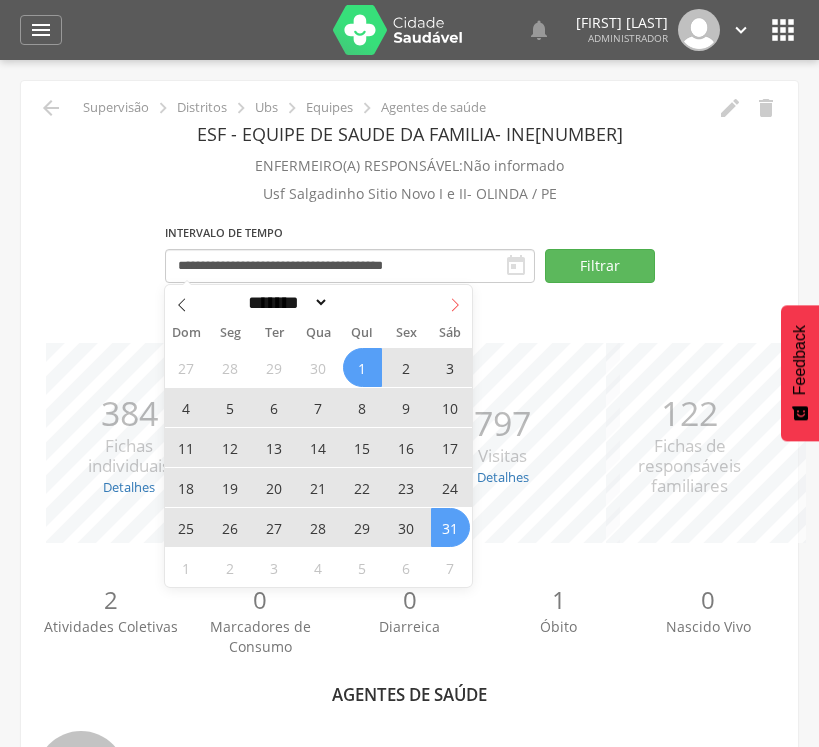 click 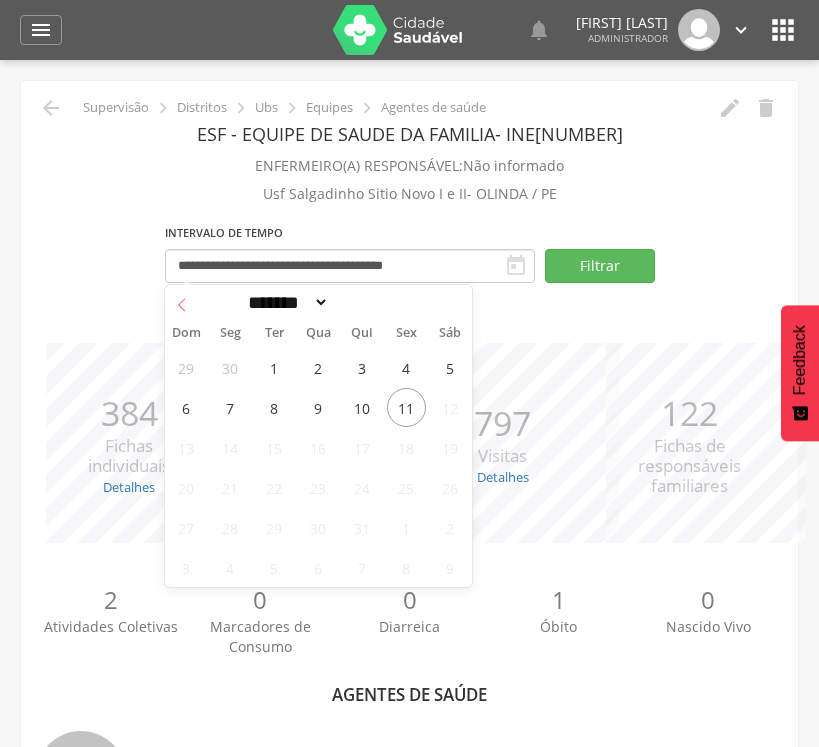 click 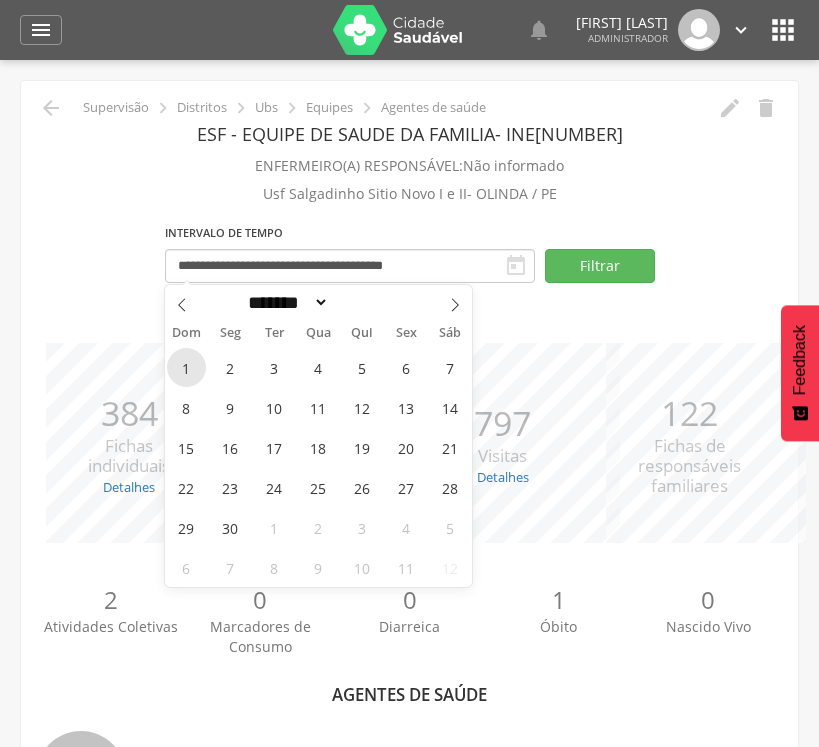 click on "1" at bounding box center (186, 367) 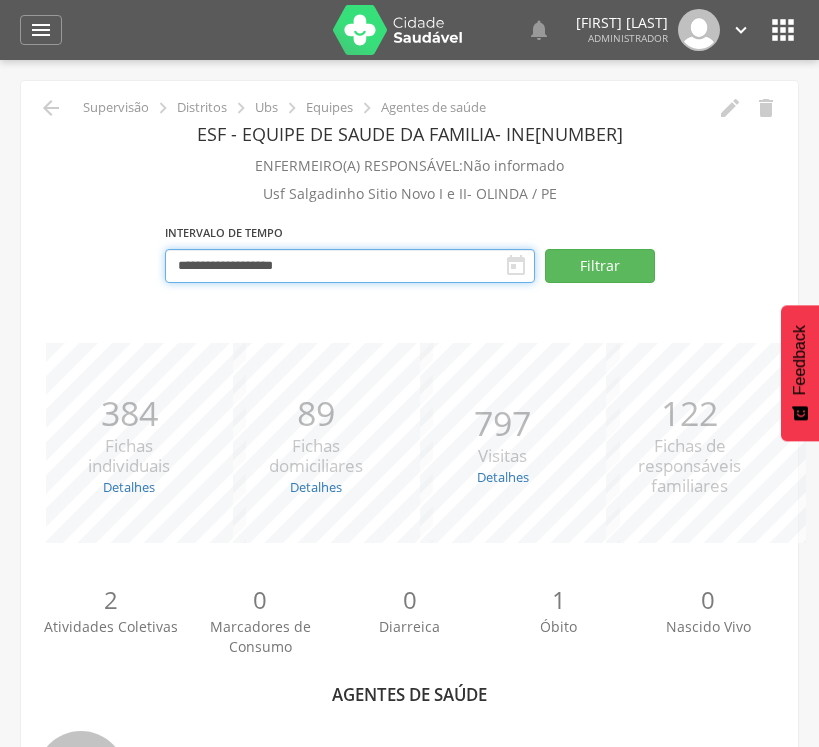 click on "**********" at bounding box center (350, 266) 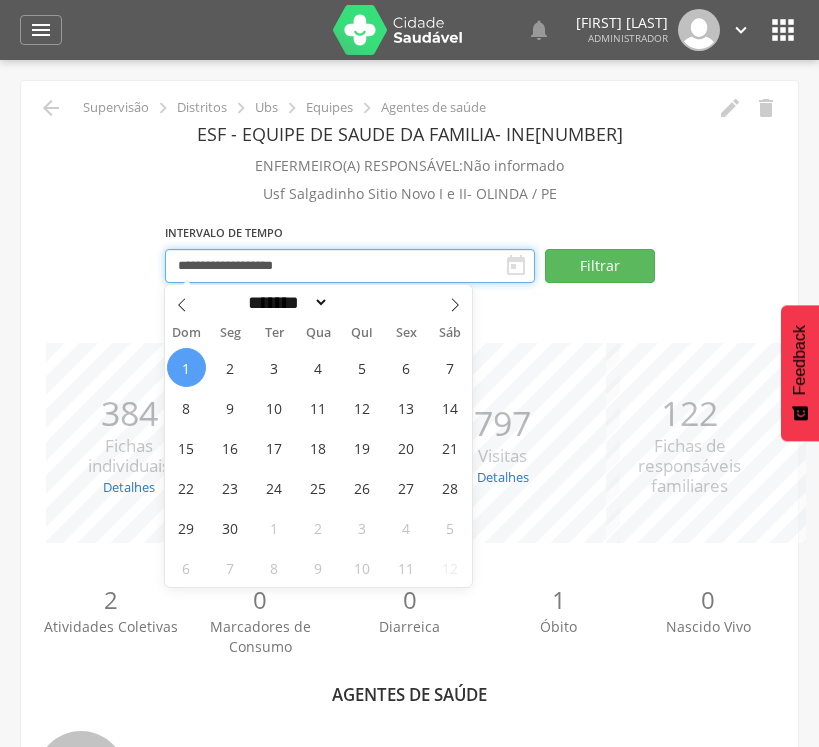click on "**********" at bounding box center (350, 266) 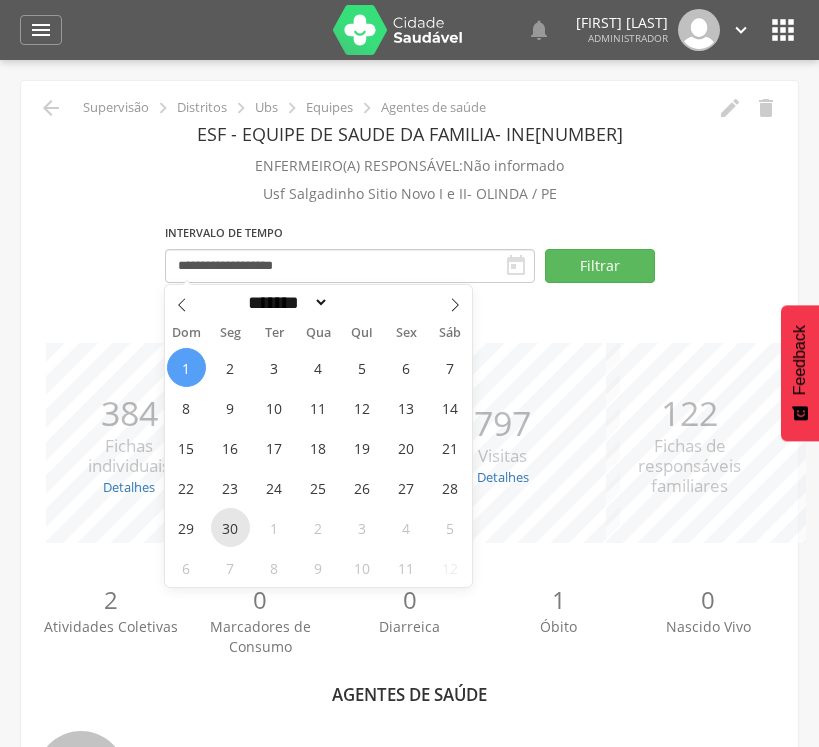 click on "30" at bounding box center (230, 527) 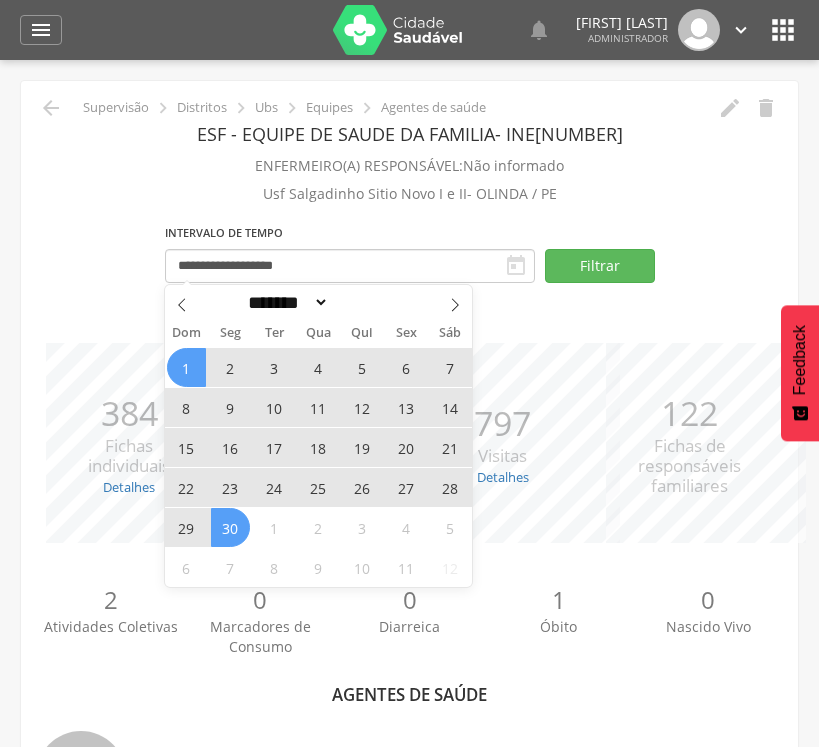 click on "1" at bounding box center [186, 367] 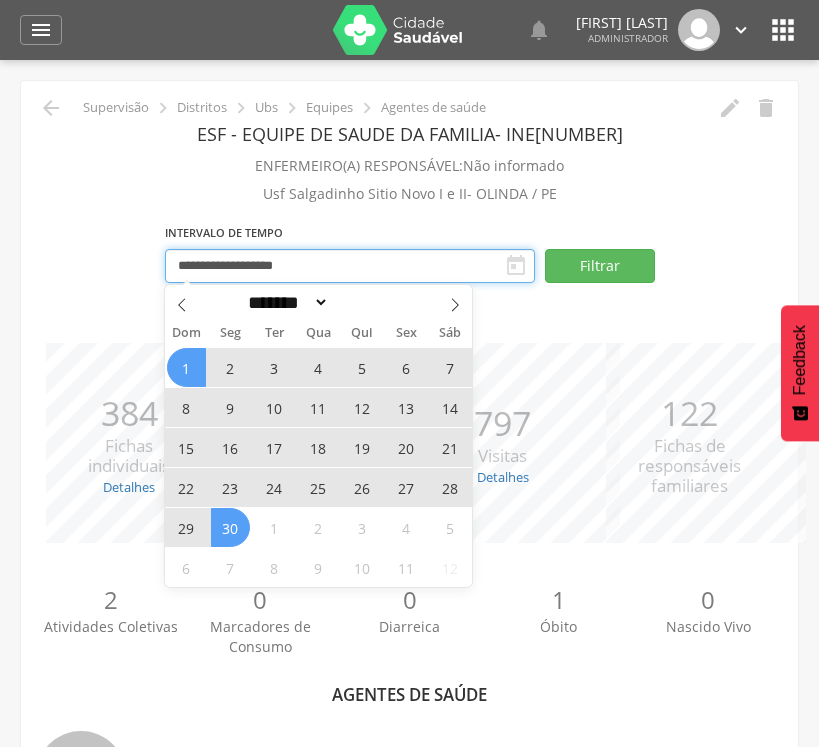 type on "**********" 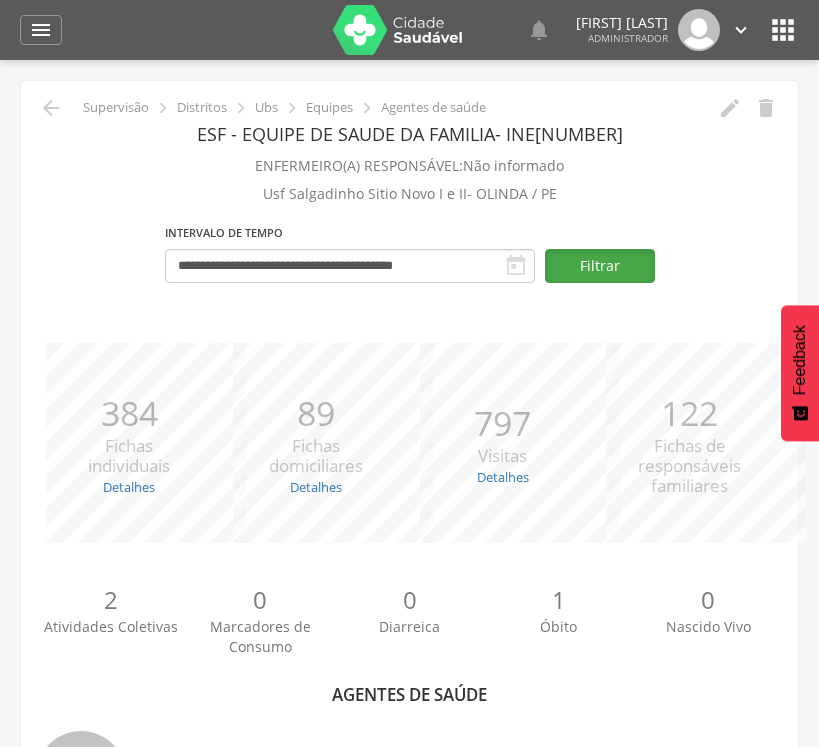 click on "Filtrar" at bounding box center [600, 266] 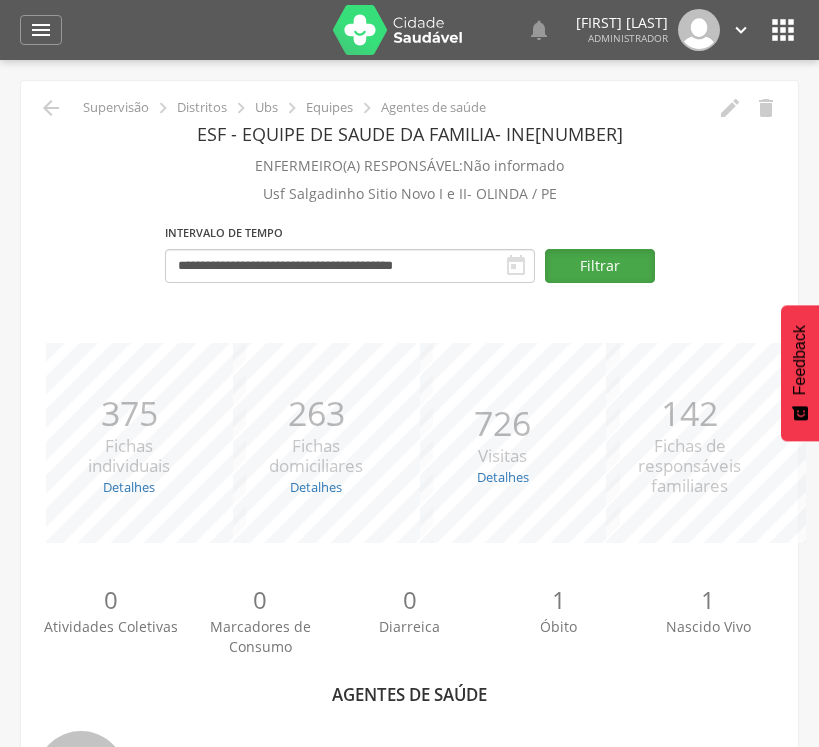 click on "Filtrar" at bounding box center (600, 266) 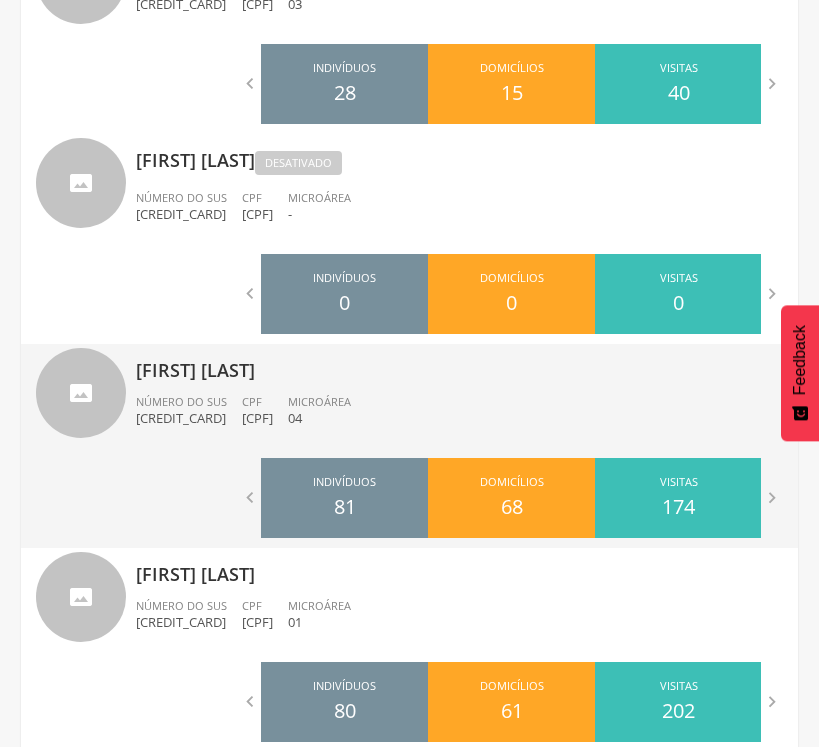 scroll, scrollTop: 1450, scrollLeft: 0, axis: vertical 